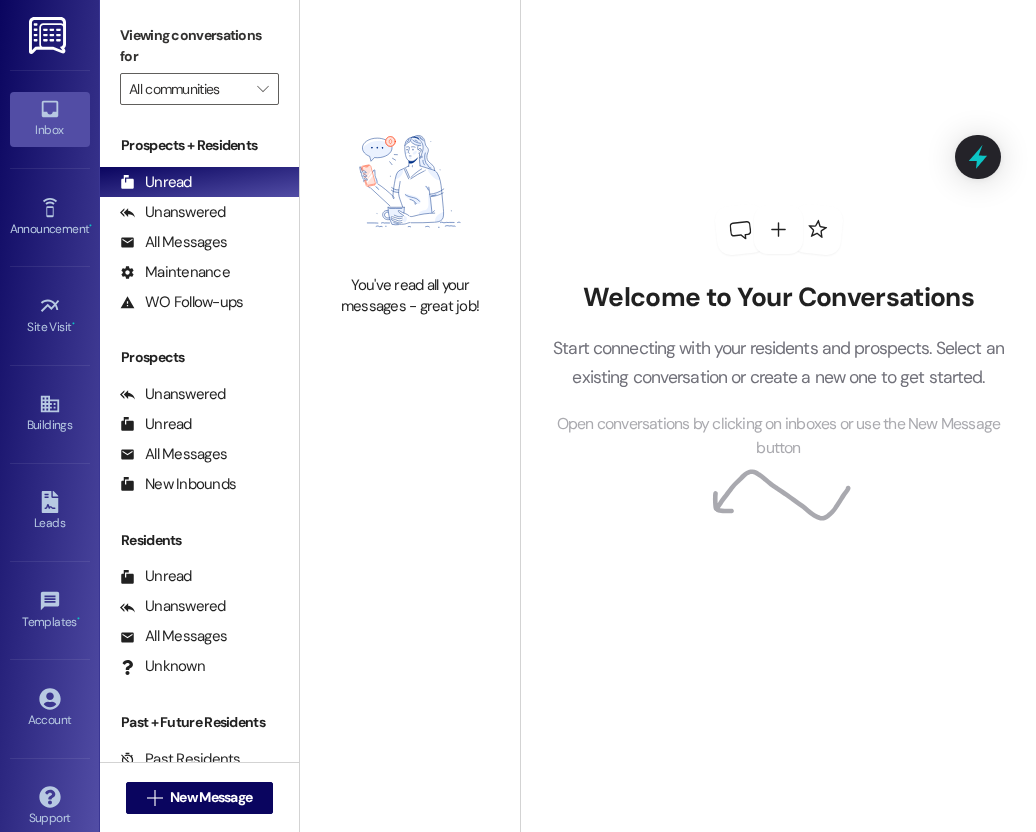 scroll, scrollTop: 0, scrollLeft: 0, axis: both 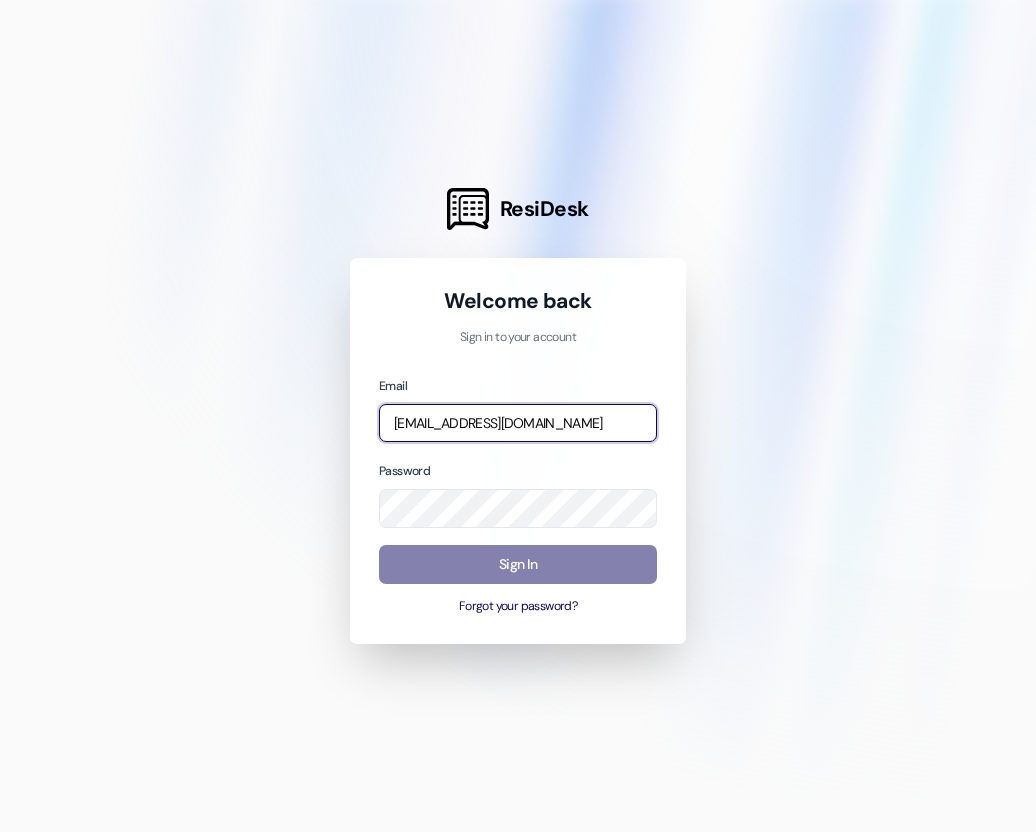 click on "jarnold@wayfareapartments.com" at bounding box center (518, 423) 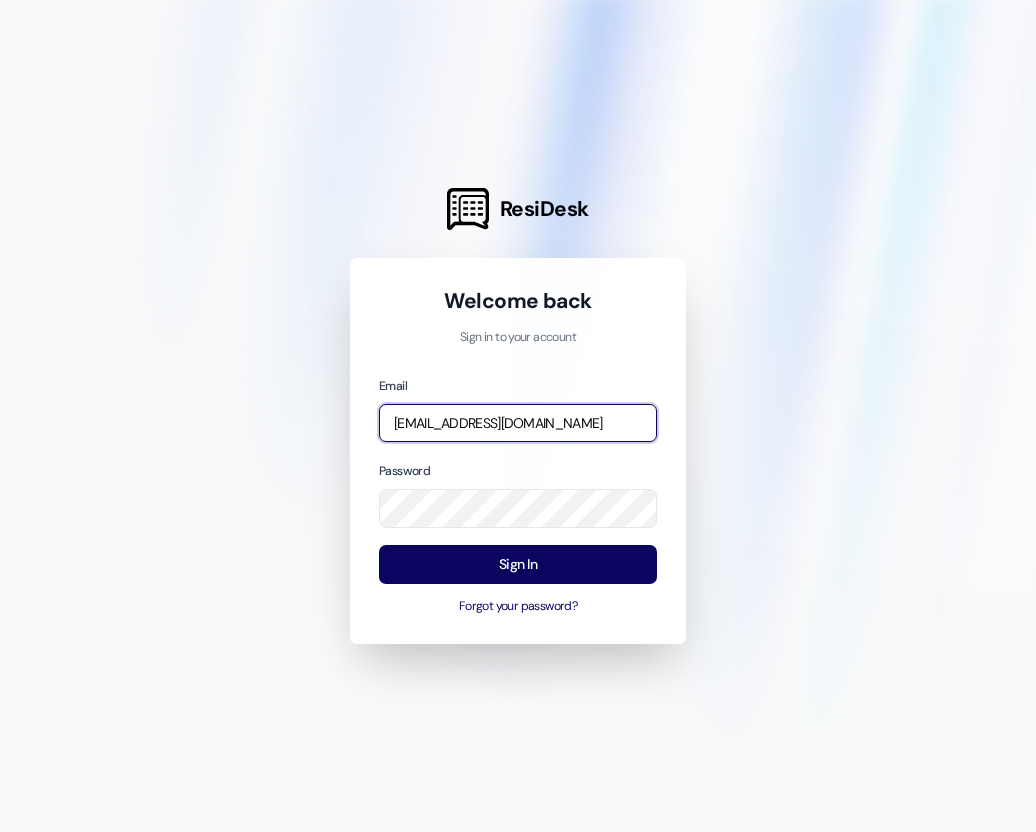 type on "thalya@wayfareapartments.com" 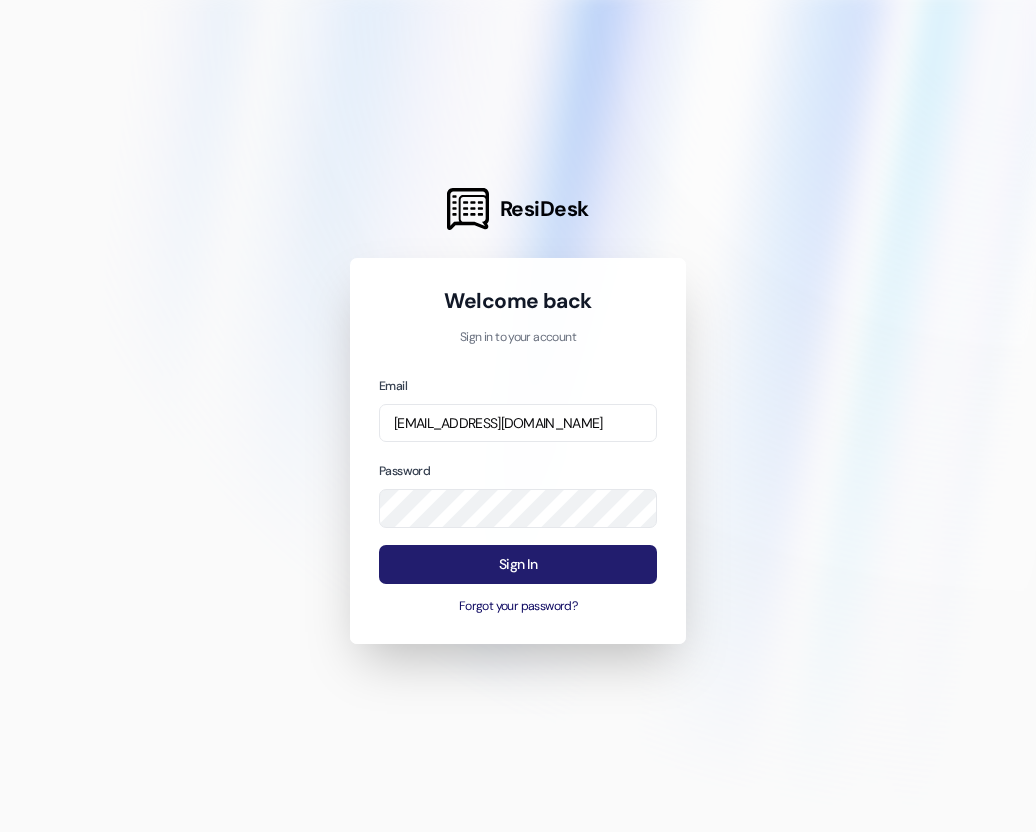 click on "Sign In" at bounding box center [518, 564] 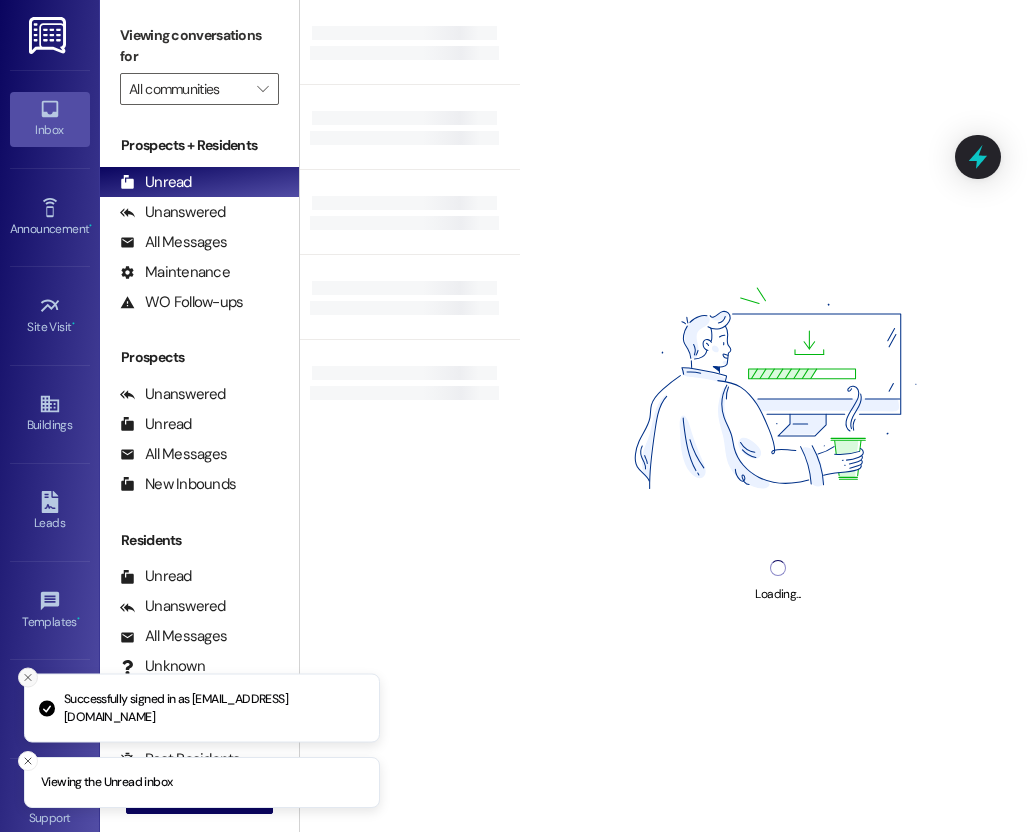 click 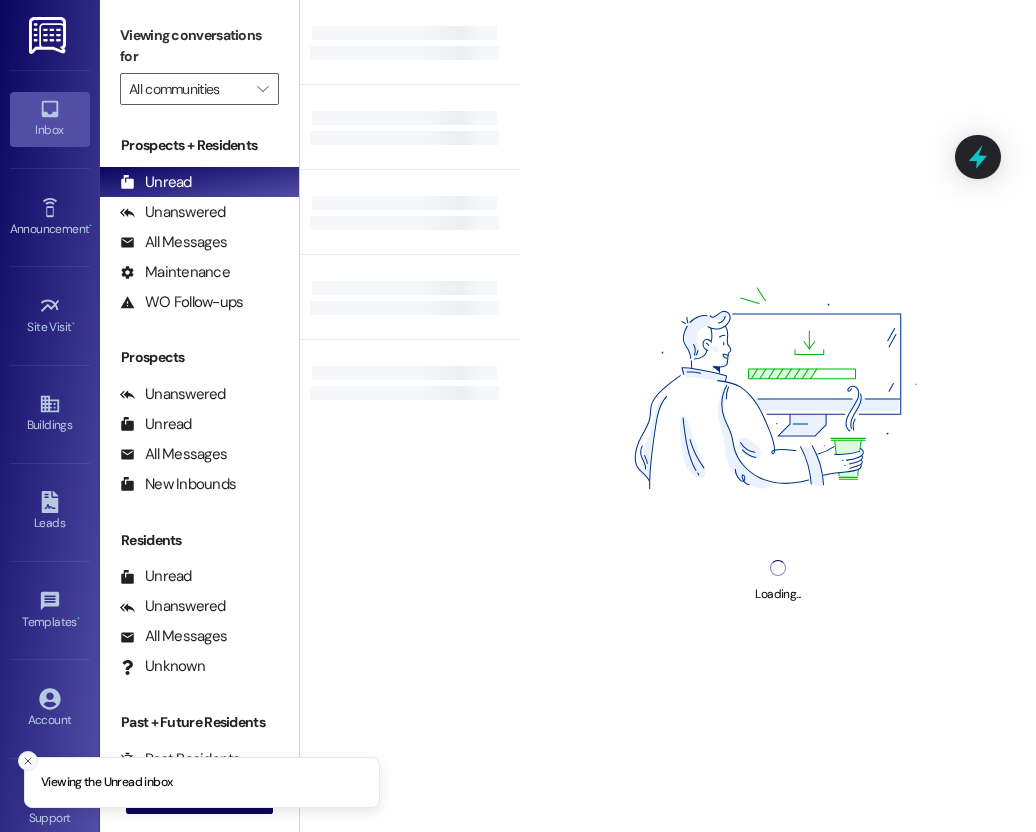 click 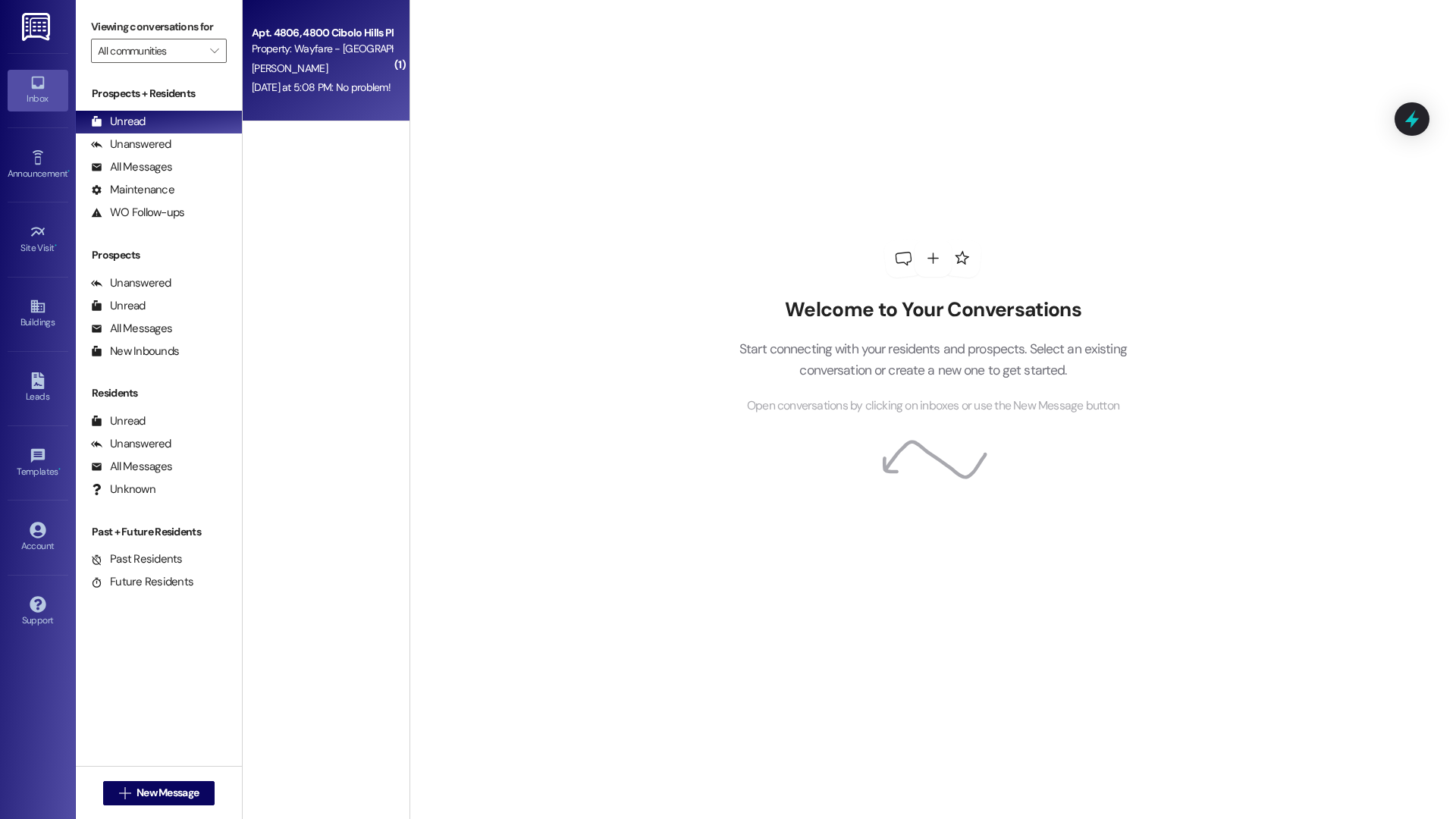 click on "Apt. 4806, 4800 Cibolo Hills Pky" at bounding box center [322, 33] 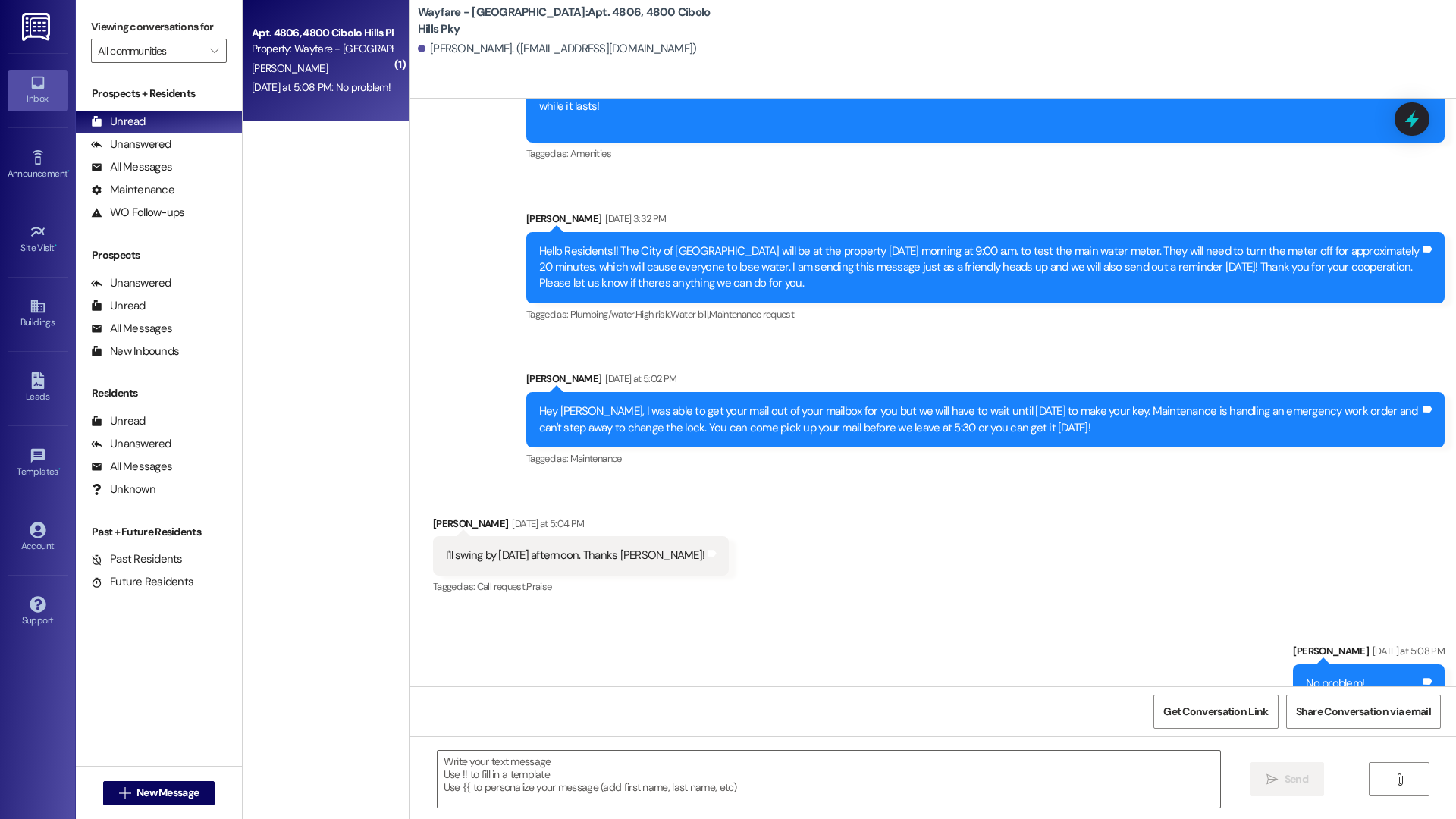scroll, scrollTop: 24286, scrollLeft: 0, axis: vertical 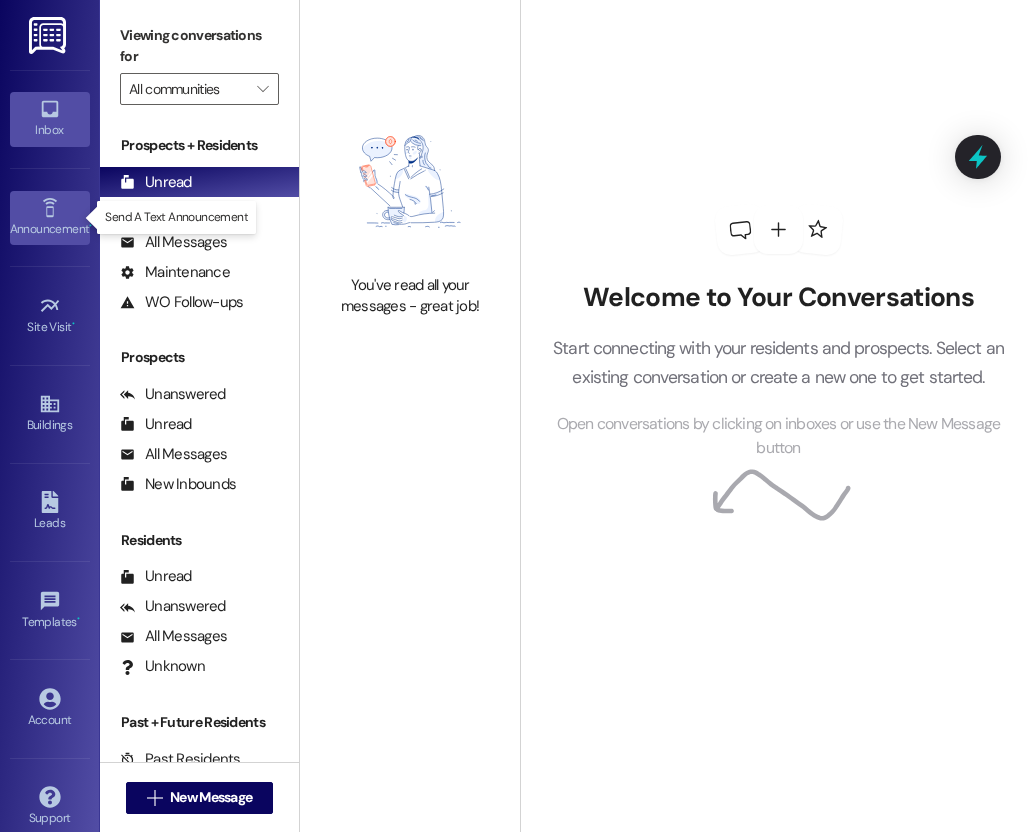 click on "Announcement   •" at bounding box center [50, 218] 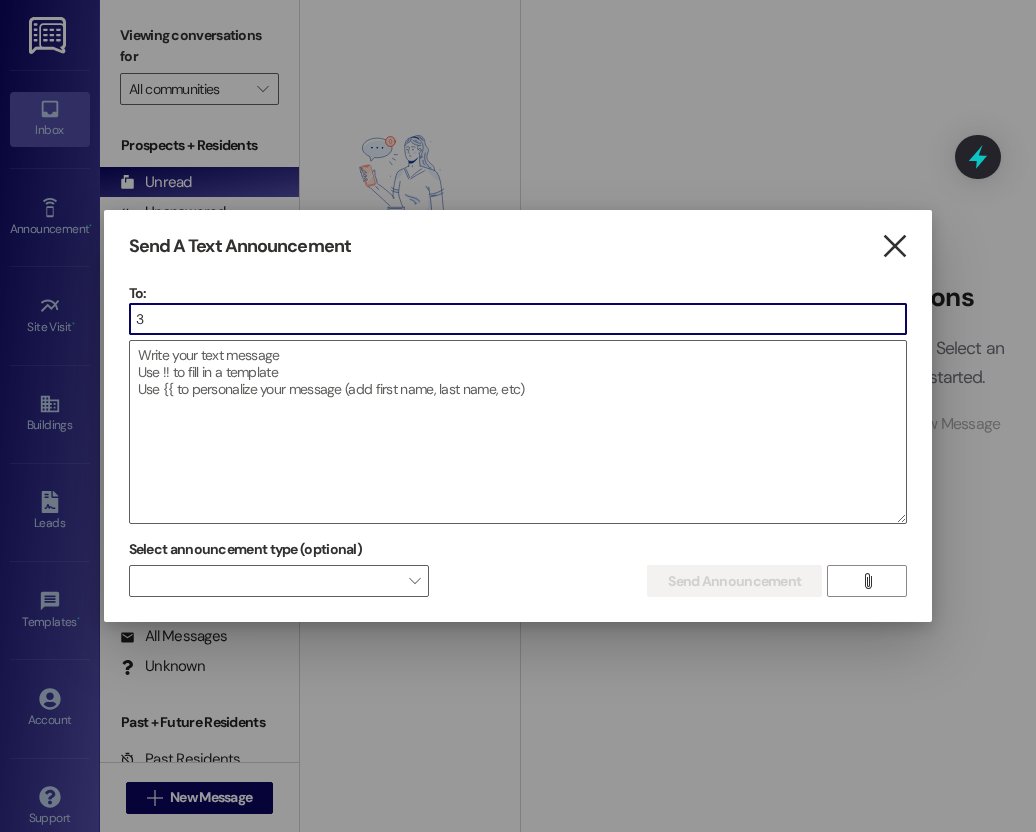 type on "3" 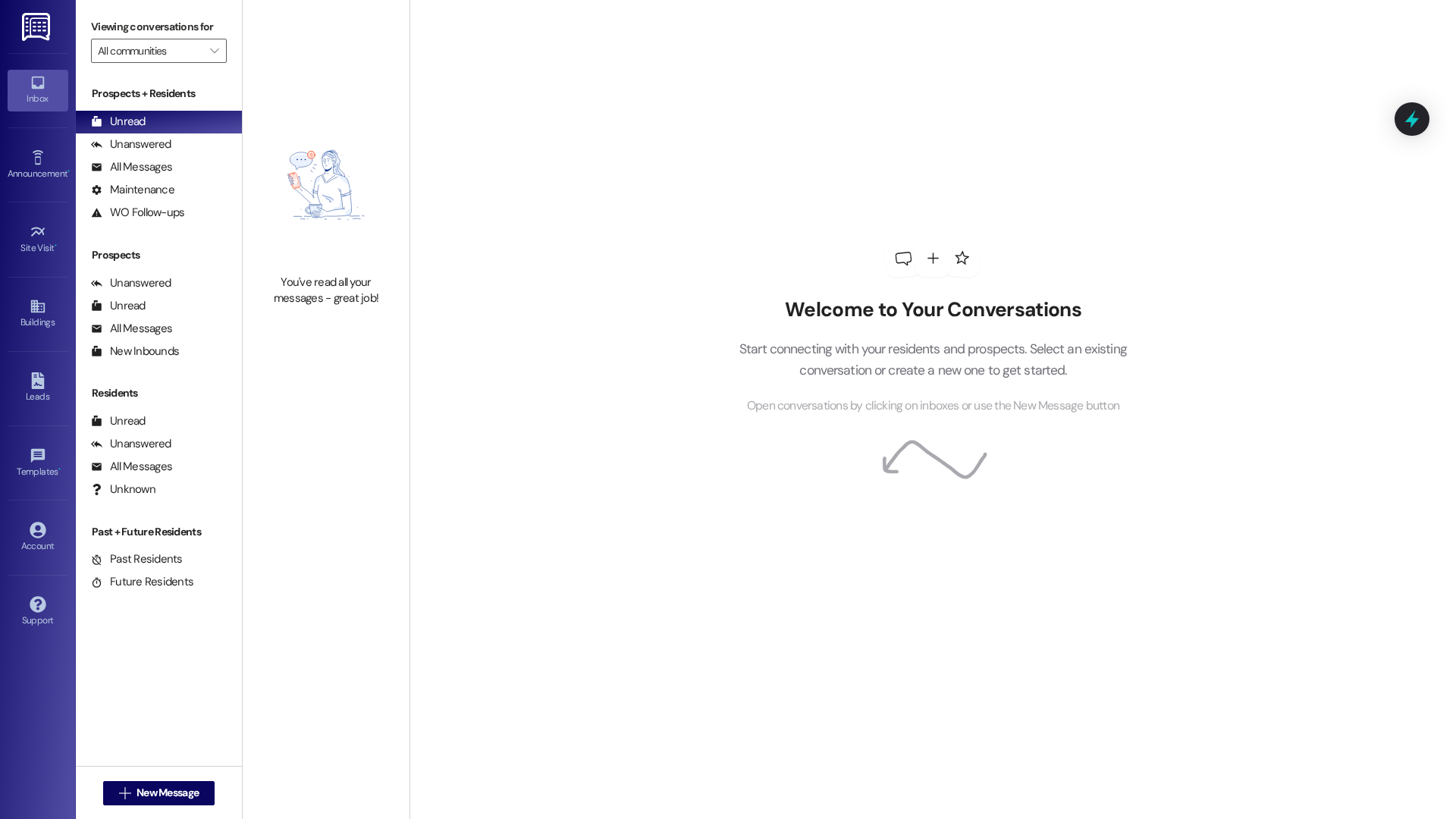 click on "Inbox" at bounding box center [38, 90] 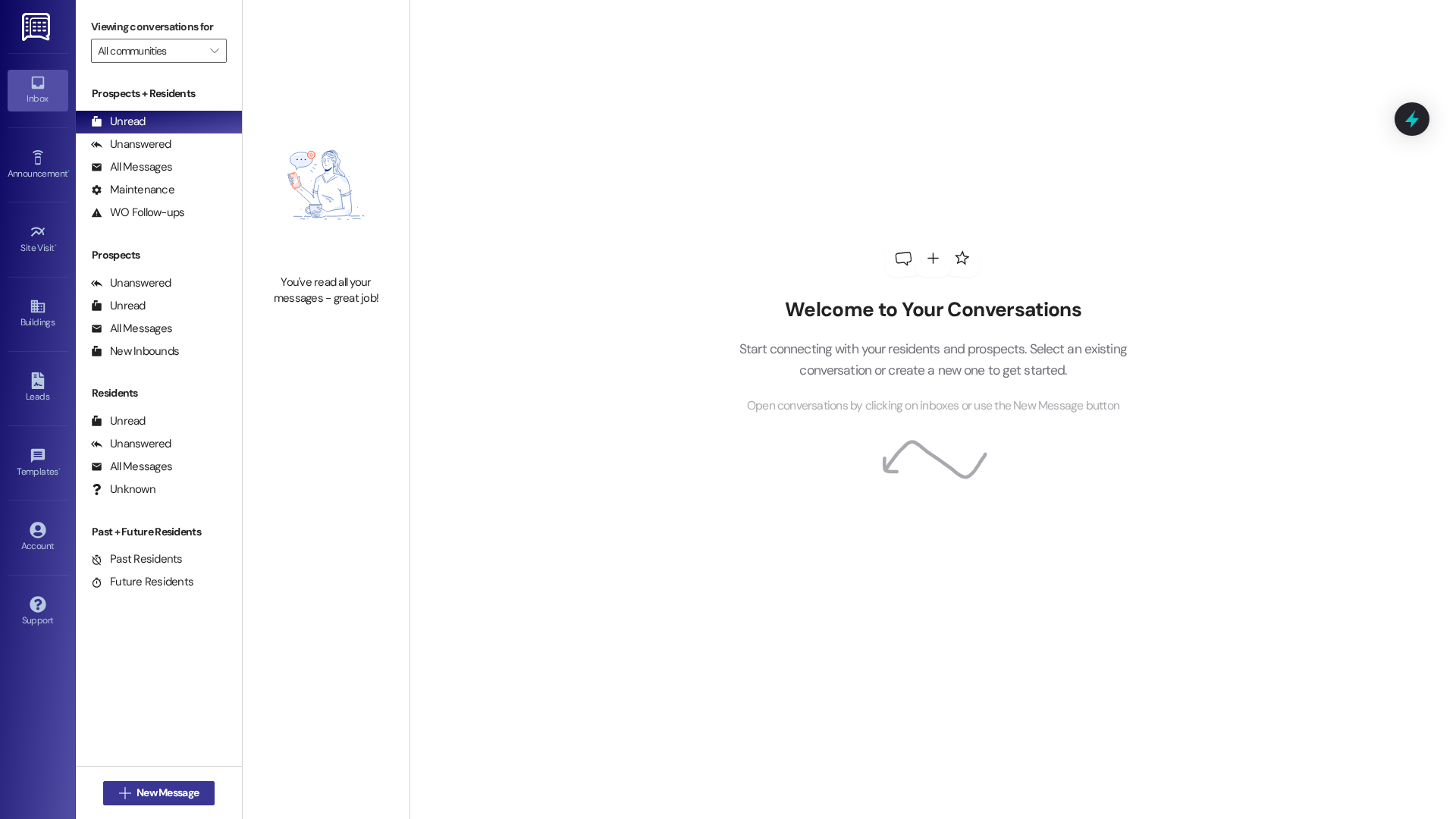 click on "New Message" at bounding box center (168, 792) 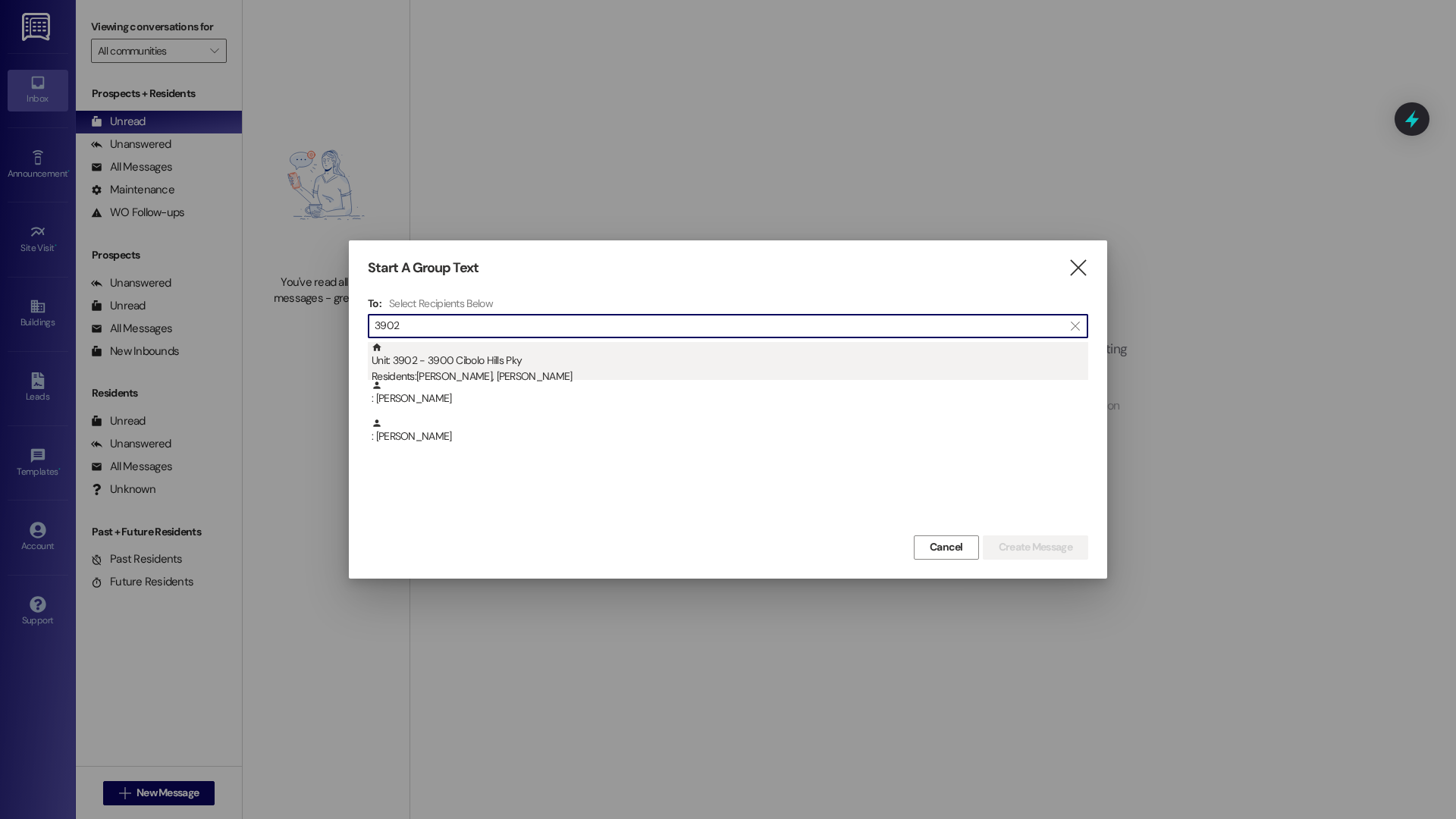 type on "3902" 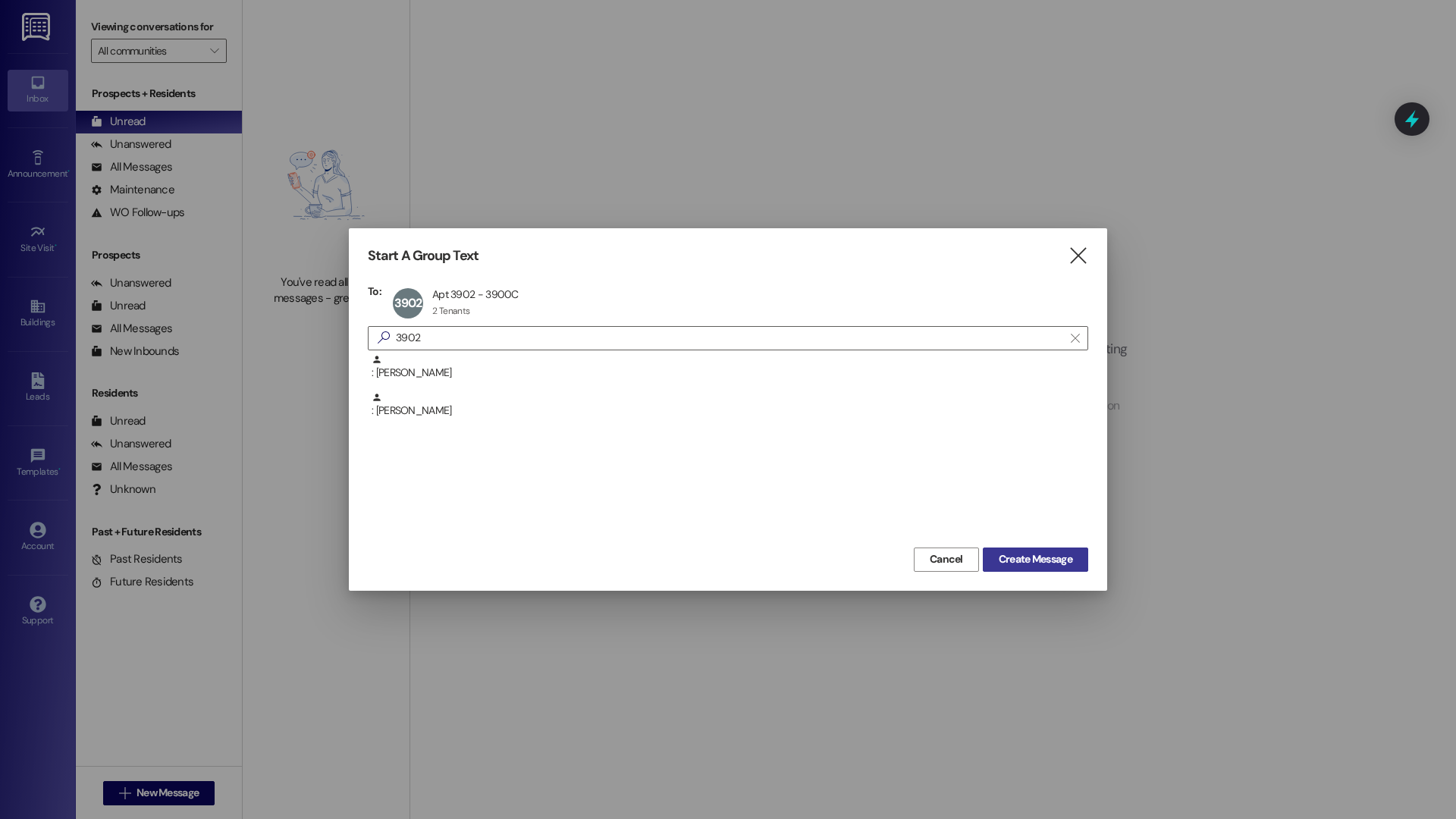 click on "Create Message" at bounding box center [1035, 559] 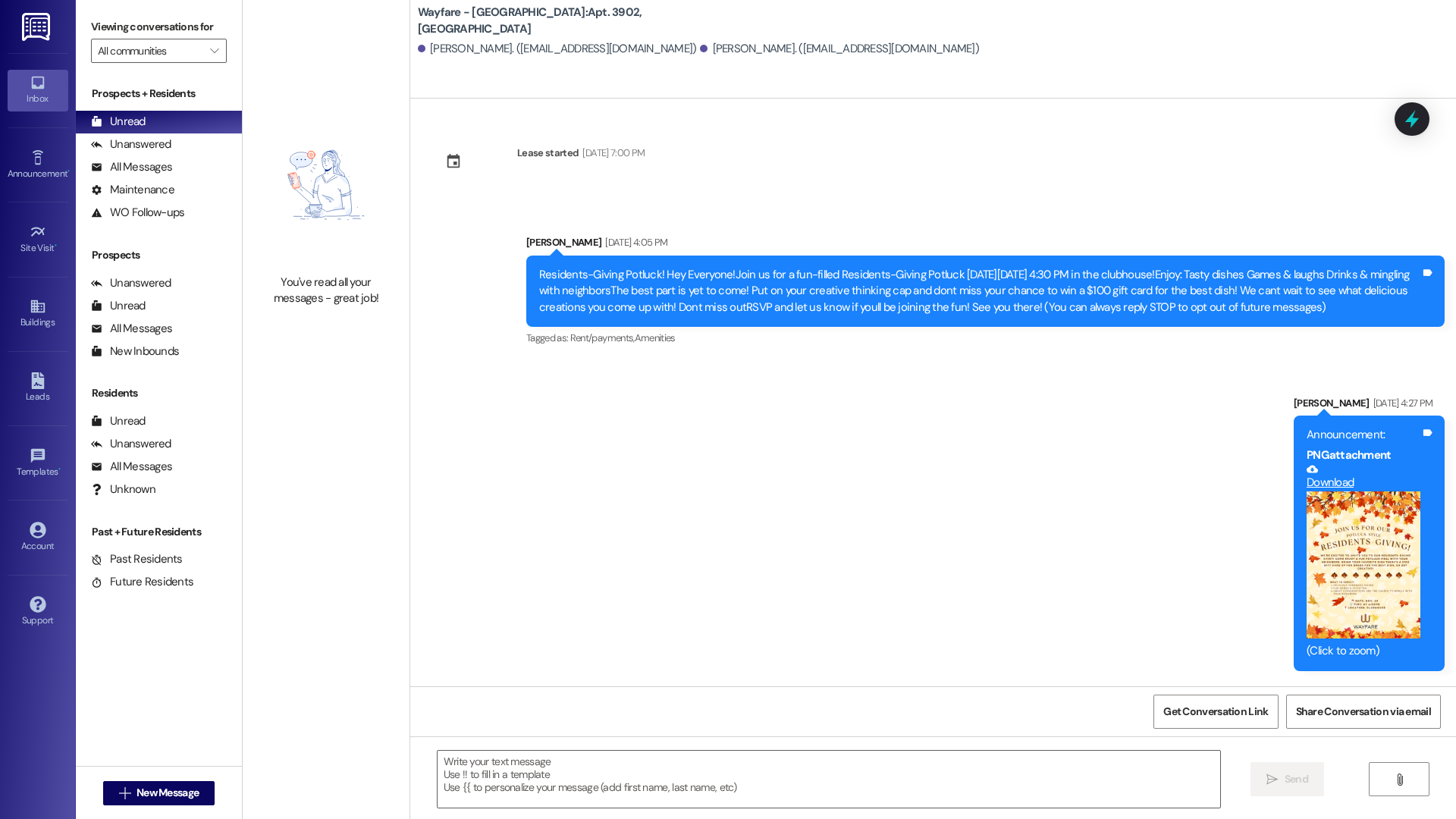 scroll, scrollTop: 11415, scrollLeft: 0, axis: vertical 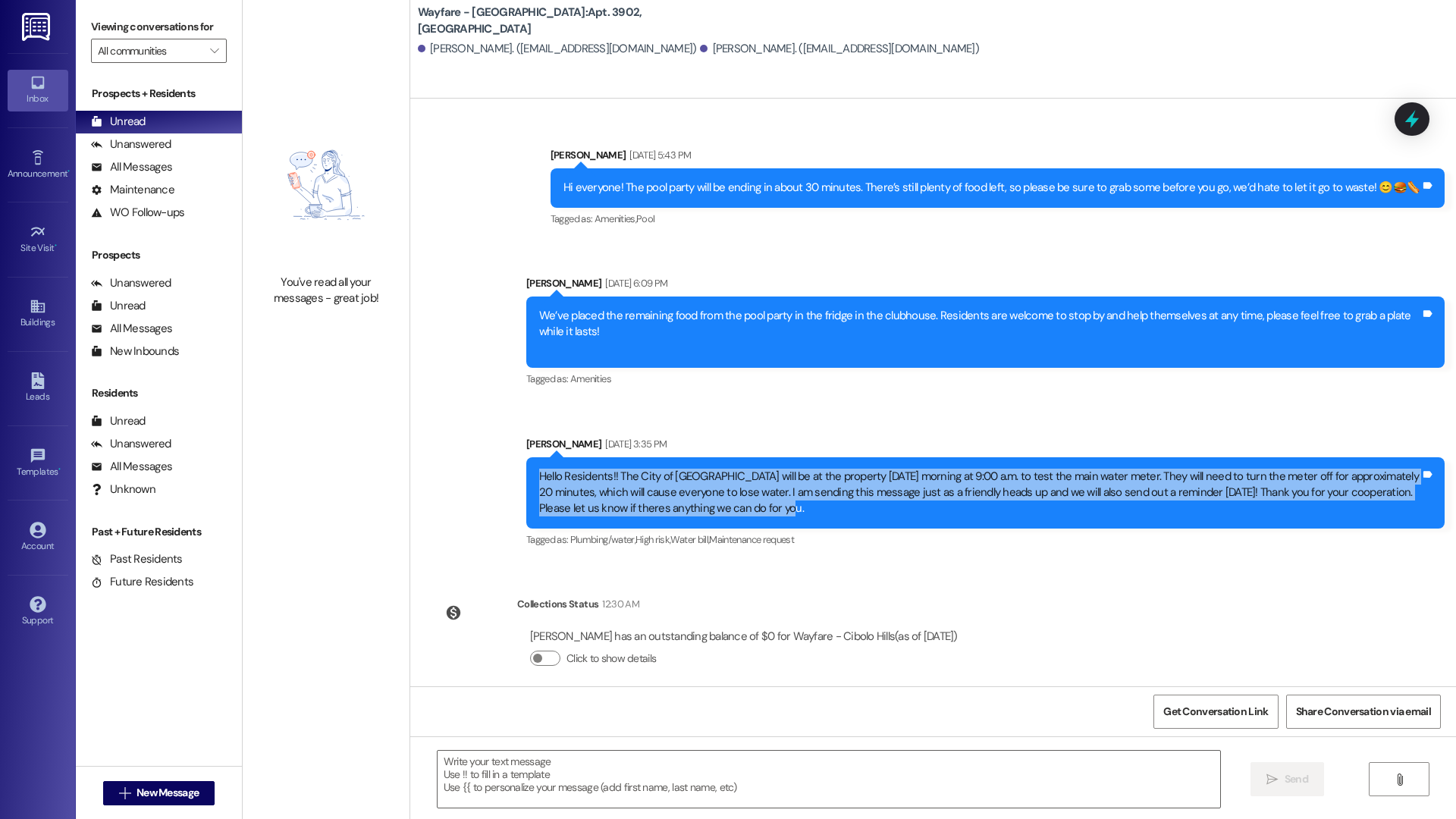 drag, startPoint x: 526, startPoint y: 453, endPoint x: 870, endPoint y: 485, distance: 345.4852 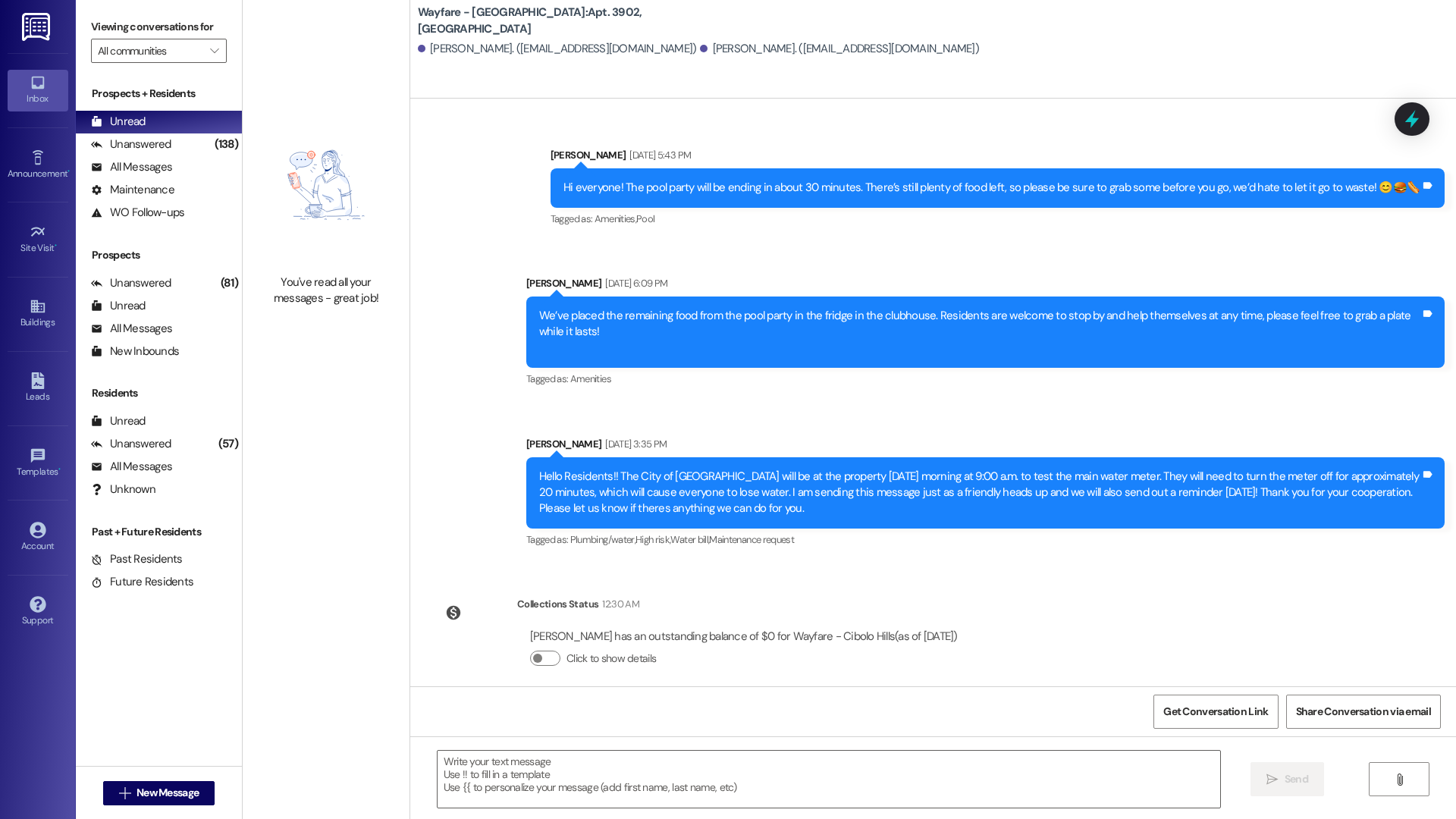 click on "Announcement, sent via SMS Thalya Hendrie Jul 19, 2025 at 5:43 PM Hi everyone! The pool party will be ending in about 30 minutes. There’s still plenty of food left, so please be sure to grab some before you go, we’d hate to let it go to waste! 😊🍔🌭 Tags and notes Tagged as:   Amenities ,  Click to highlight conversations about Amenities Pool Click to highlight conversations about Pool Announcement, sent via SMS Thalya Hendrie Jul 19, 2025 at 6:09 PM We’ve placed the remaining food from the pool party in the fridge in the clubhouse. Residents are welcome to stop by and help themselves at any time, please feel free to grab a plate while it lasts!
Tags and notes Tagged as:   Amenities Click to highlight conversations about Amenities Announcement, sent via SMS Jordan Arnold Jul 21, 2025 at 3:35 PM Tags and notes Tagged as:   Plumbing/water ,  Click to highlight conversations about Plumbing/water High risk ,  Click to highlight conversations about High risk Water bill ,  Maintenance request" at bounding box center (933, 337) 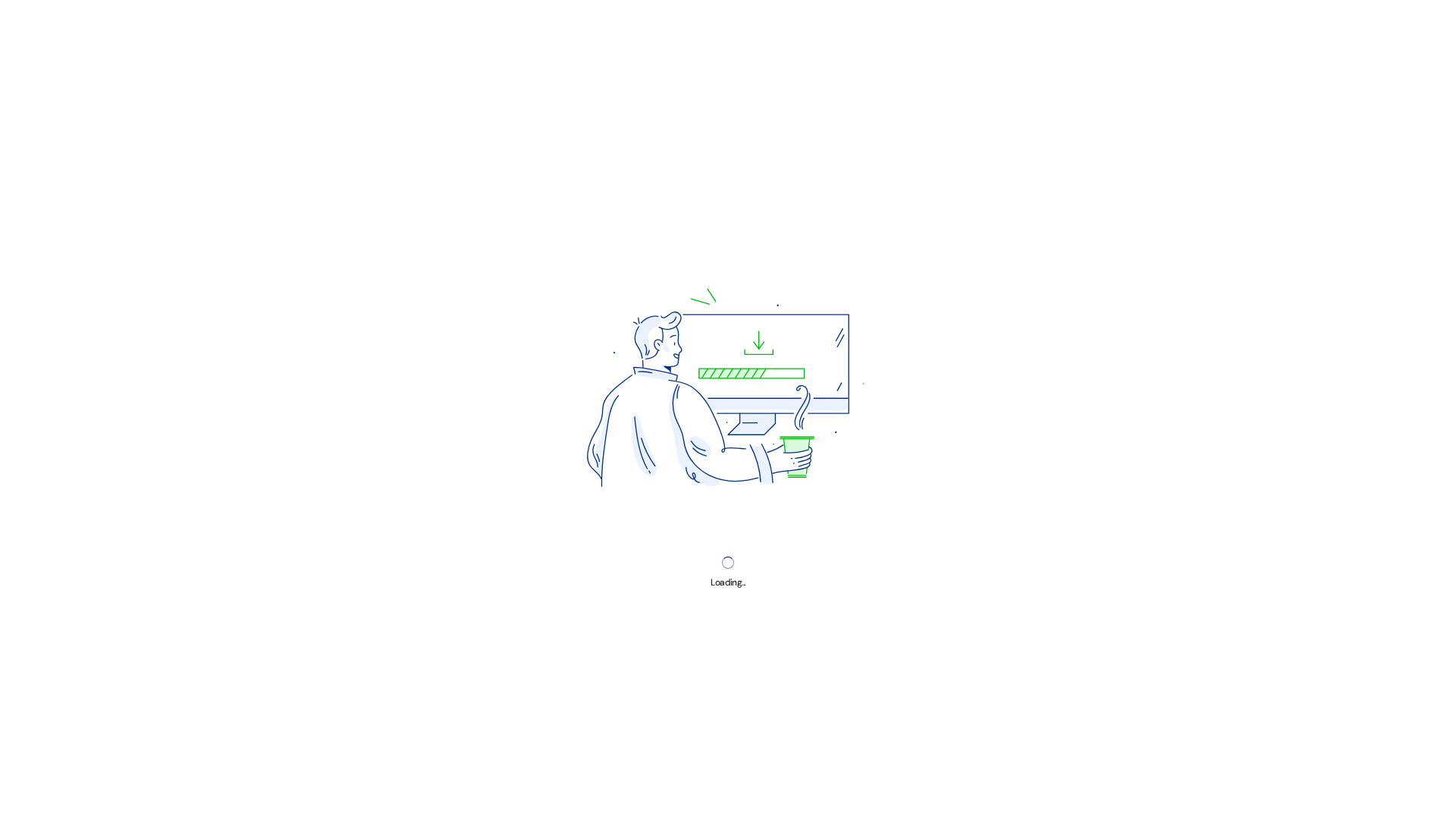 scroll, scrollTop: 0, scrollLeft: 0, axis: both 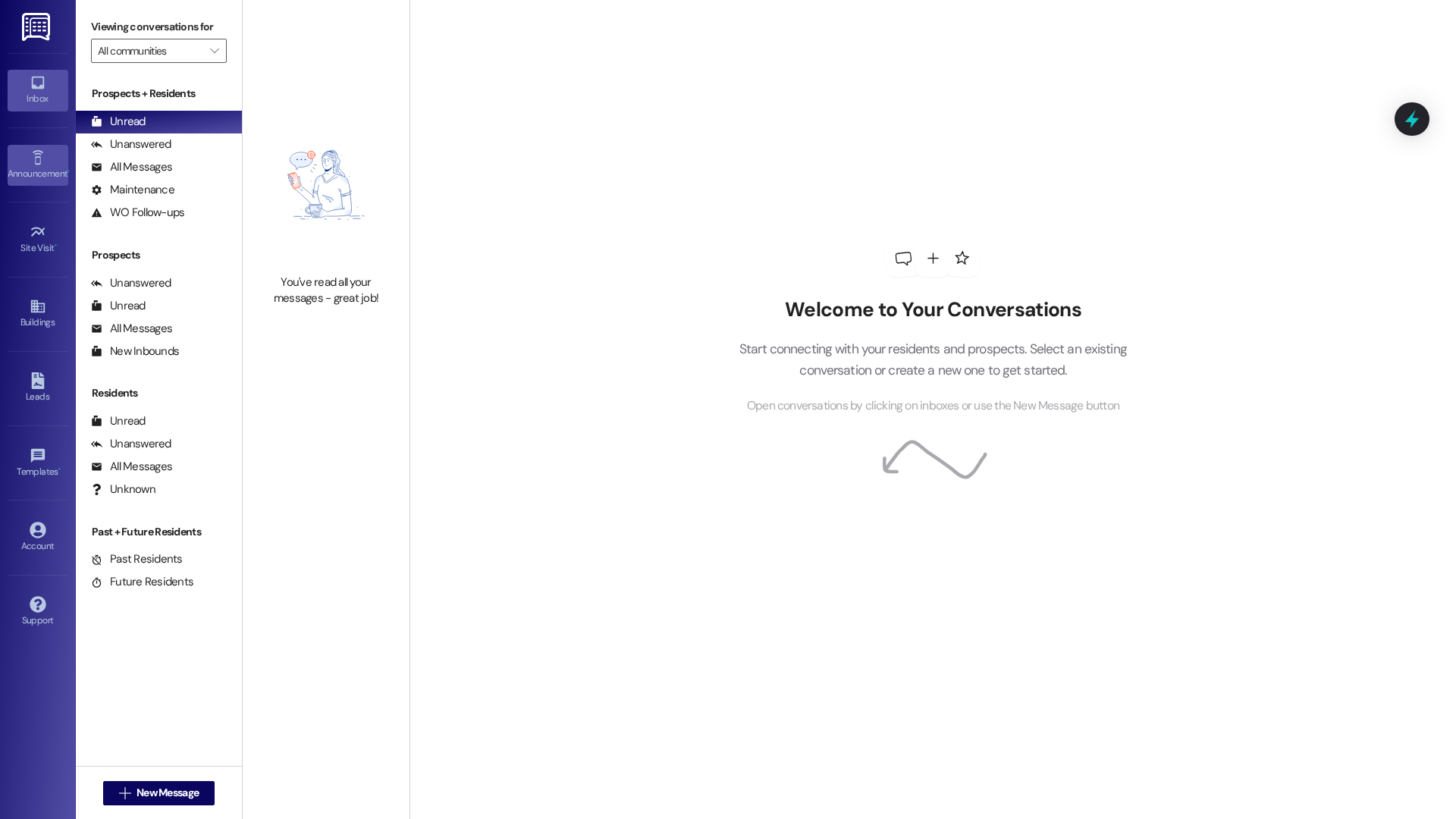 click 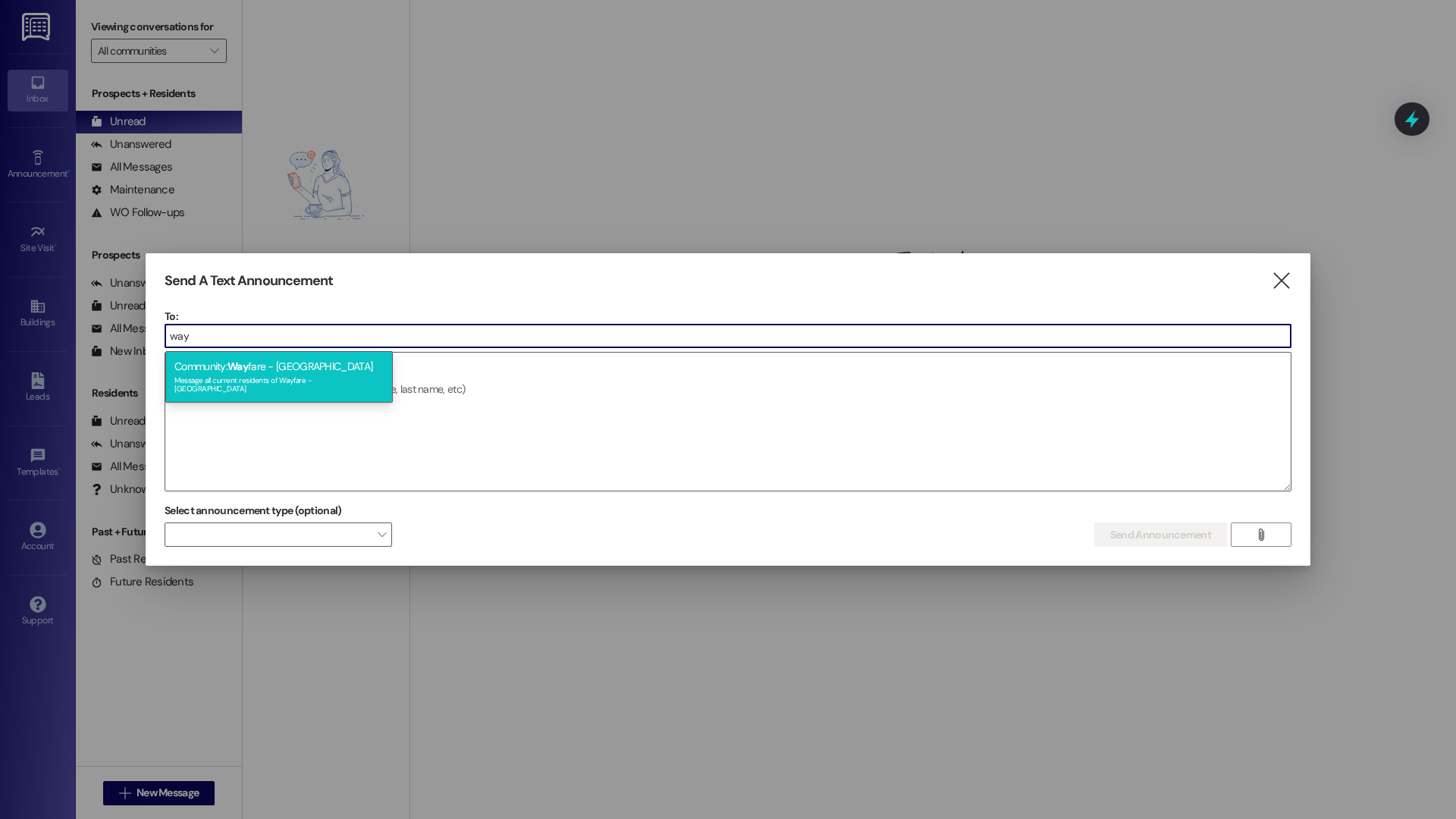 type on "way" 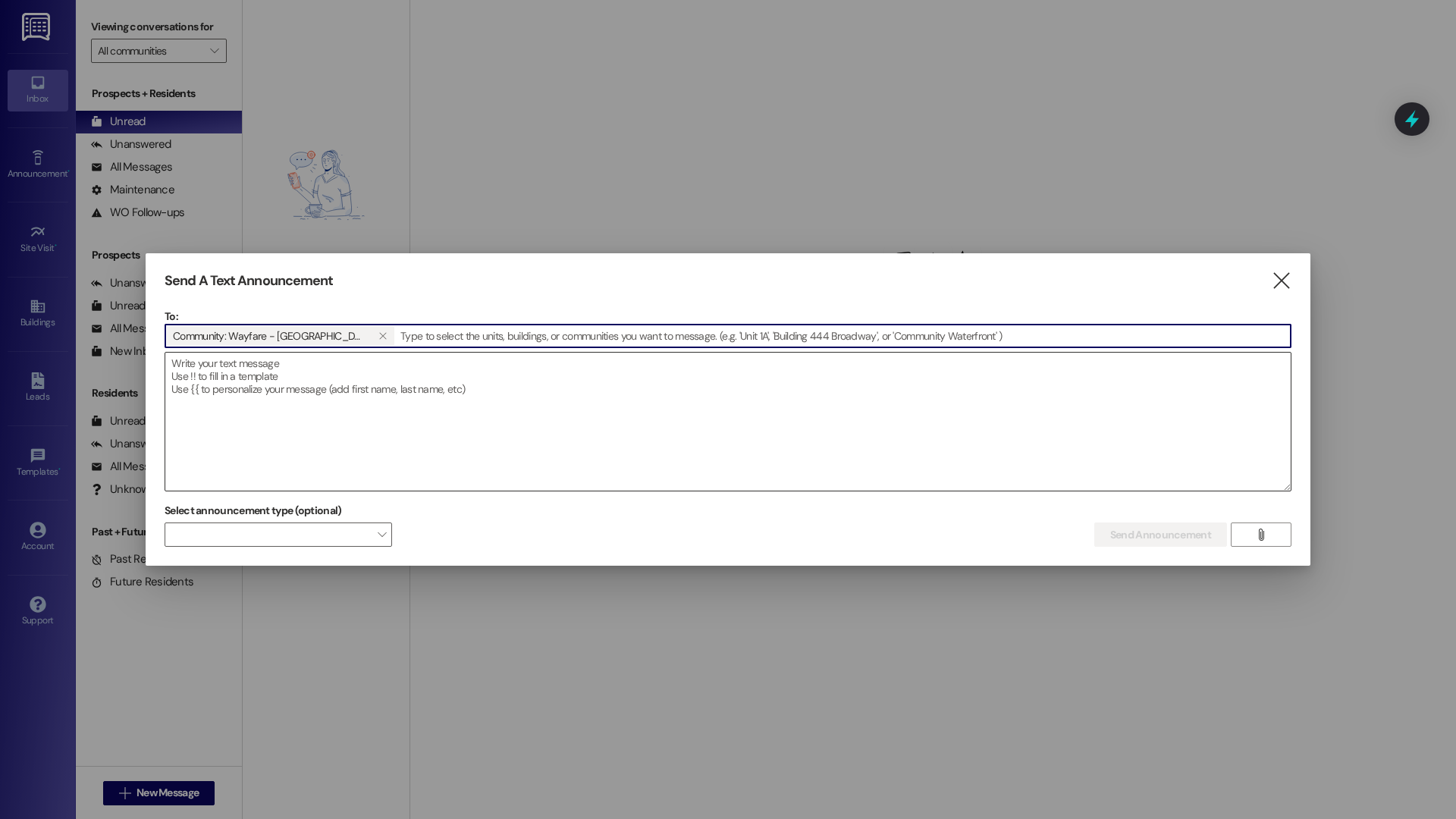 click at bounding box center [728, 422] 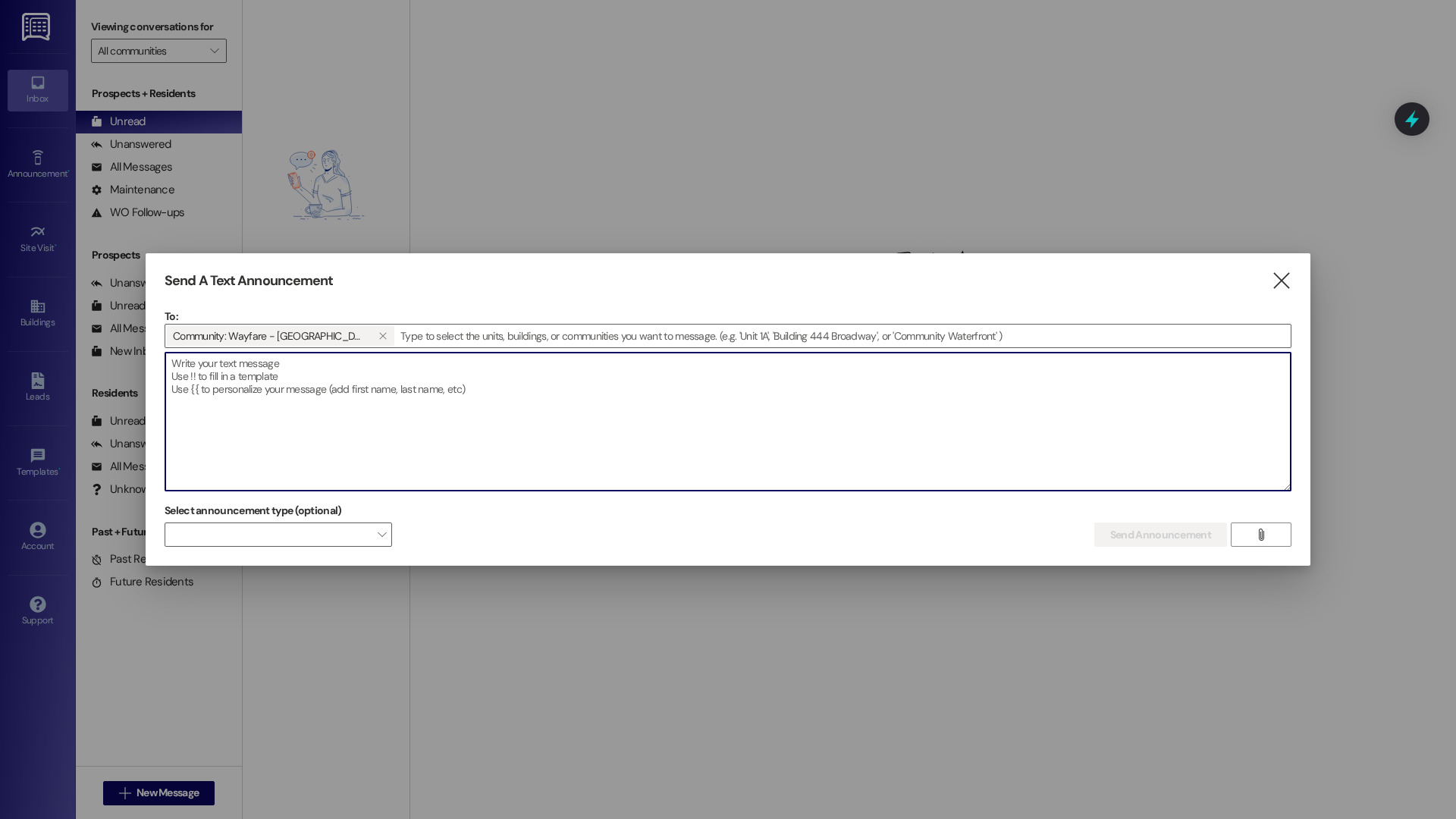 paste on "Hi everyone,
The City of Fort Worth is currently on site and the water has been temporarily shut off. Service is expected to be restored within the next 30 minutes. Thank you for your patience and understanding!" 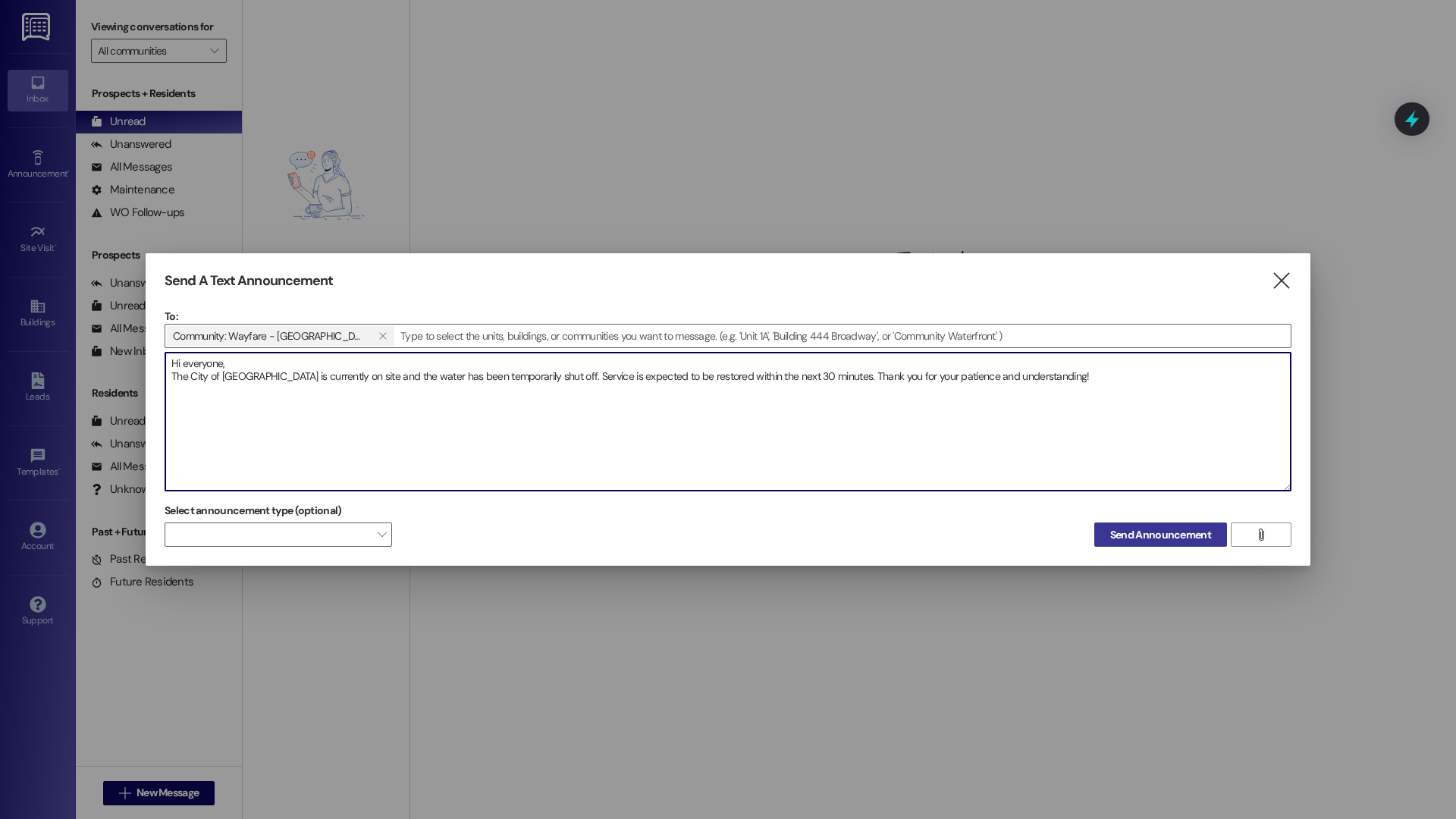 type on "Hi everyone,
The City of Fort Worth is currently on site and the water has been temporarily shut off. Service is expected to be restored within the next 30 minutes. Thank you for your patience and understanding!" 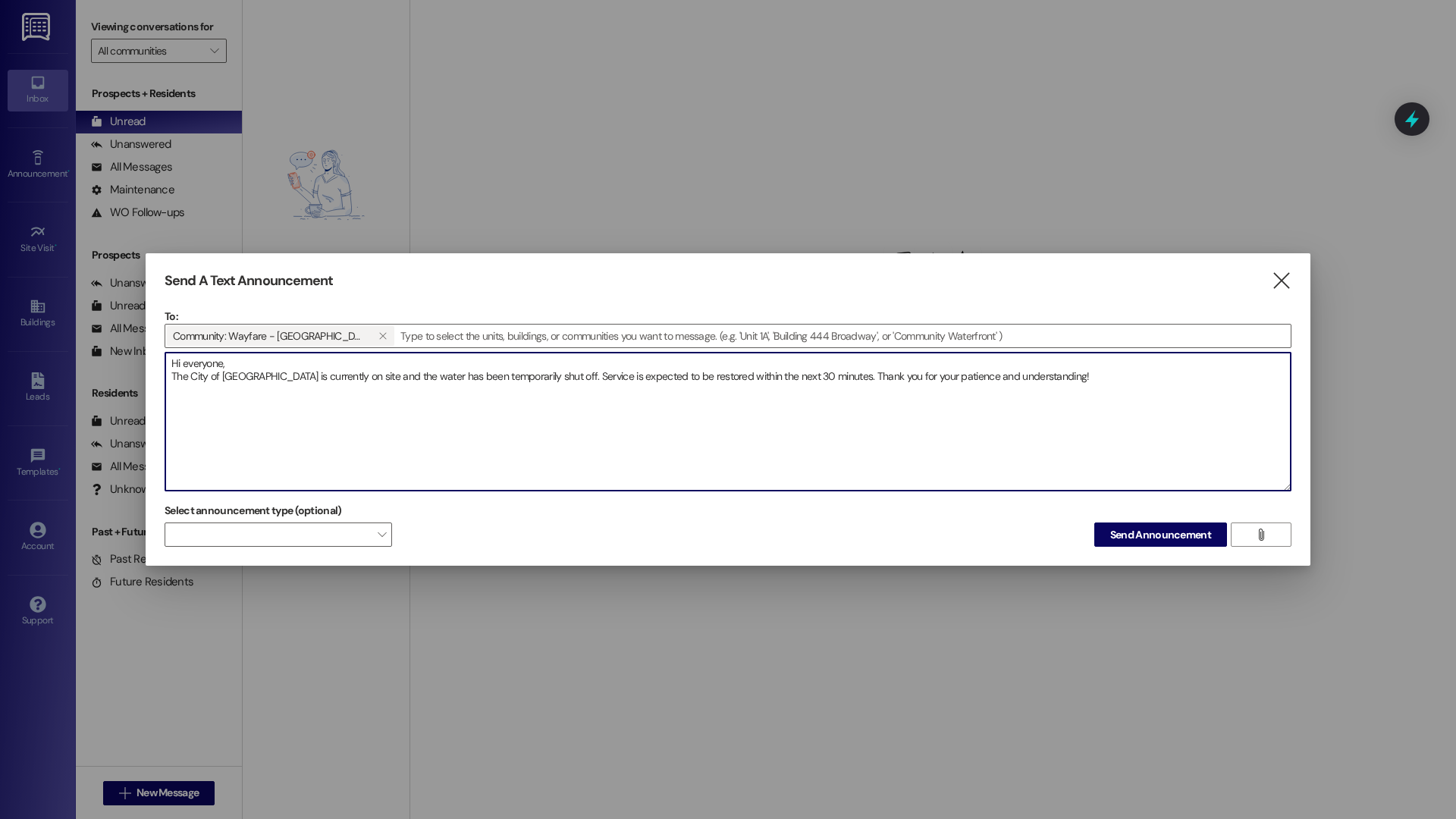 click on "Send Announcement" at bounding box center [1160, 535] 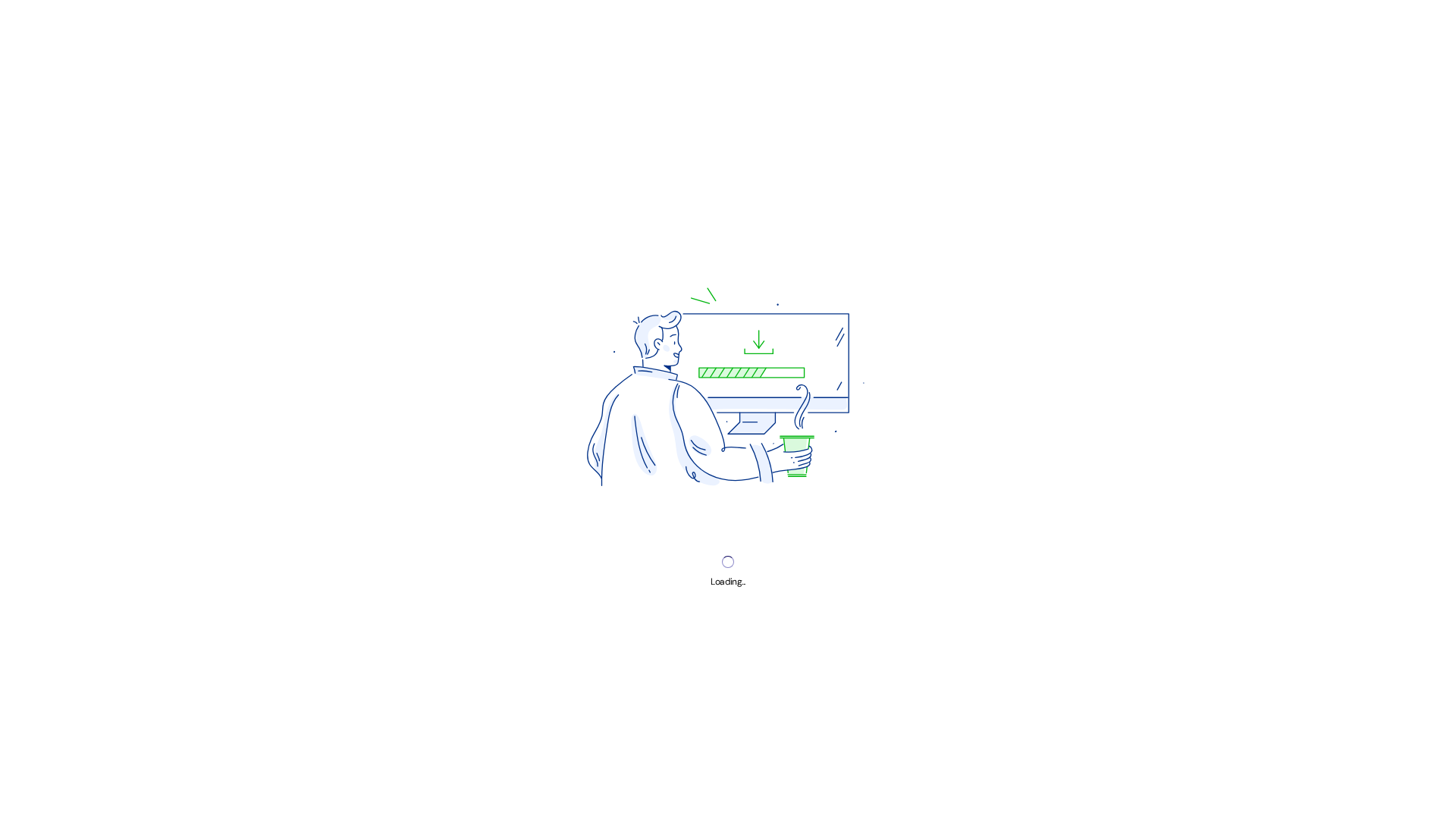 scroll, scrollTop: 0, scrollLeft: 0, axis: both 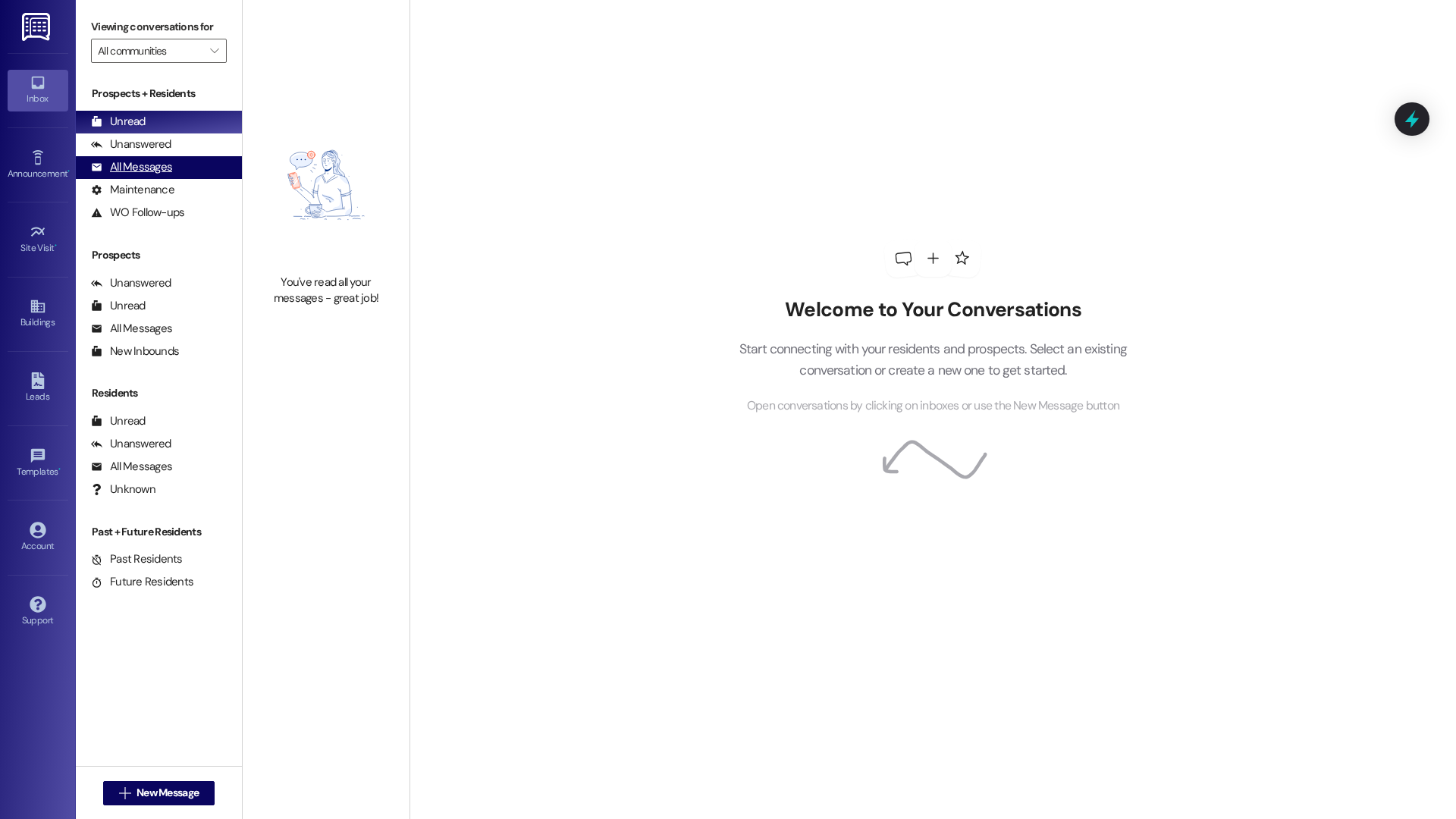 click on "All Messages" at bounding box center [131, 167] 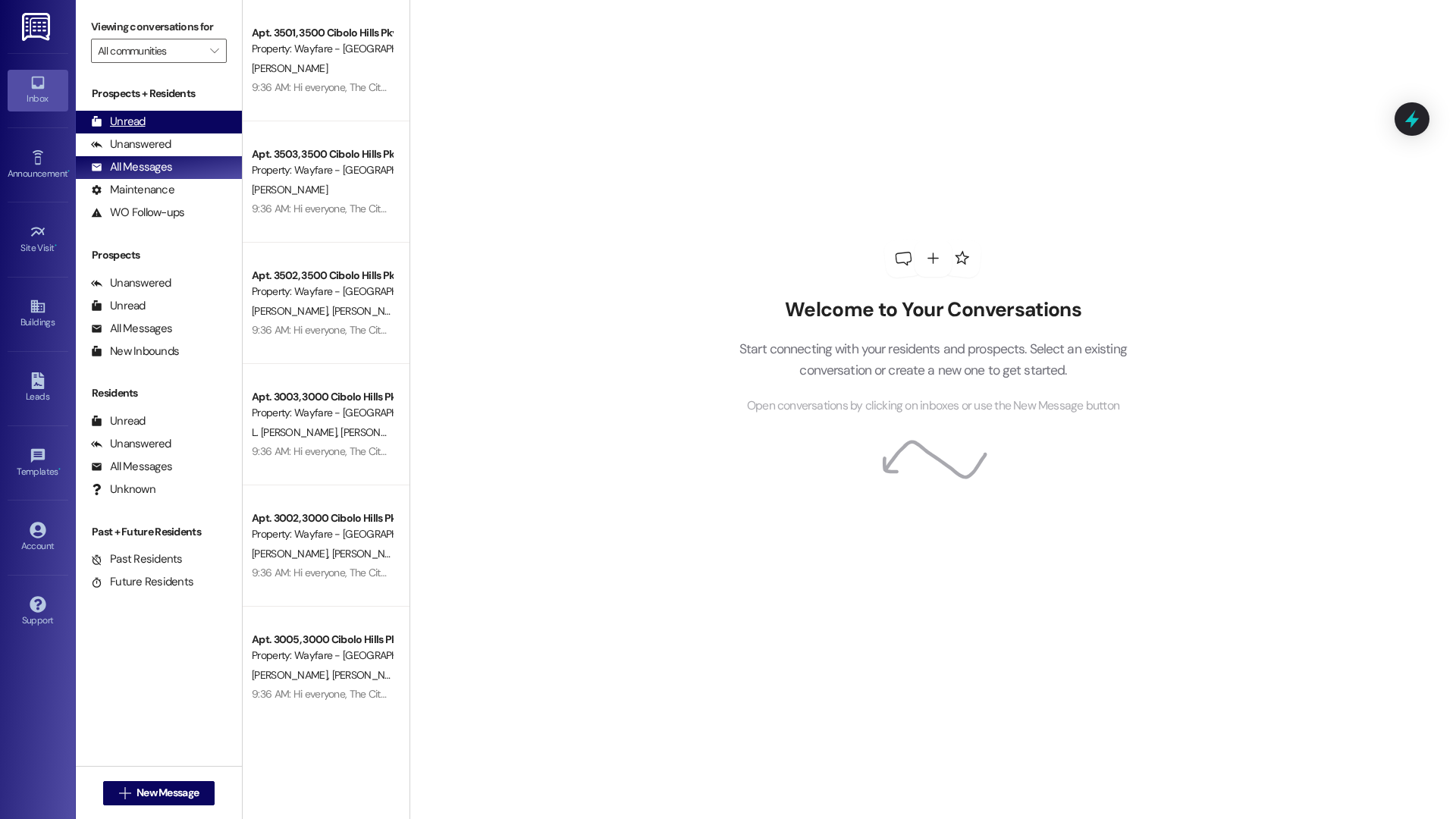 click on "Unread (0)" at bounding box center [158, 122] 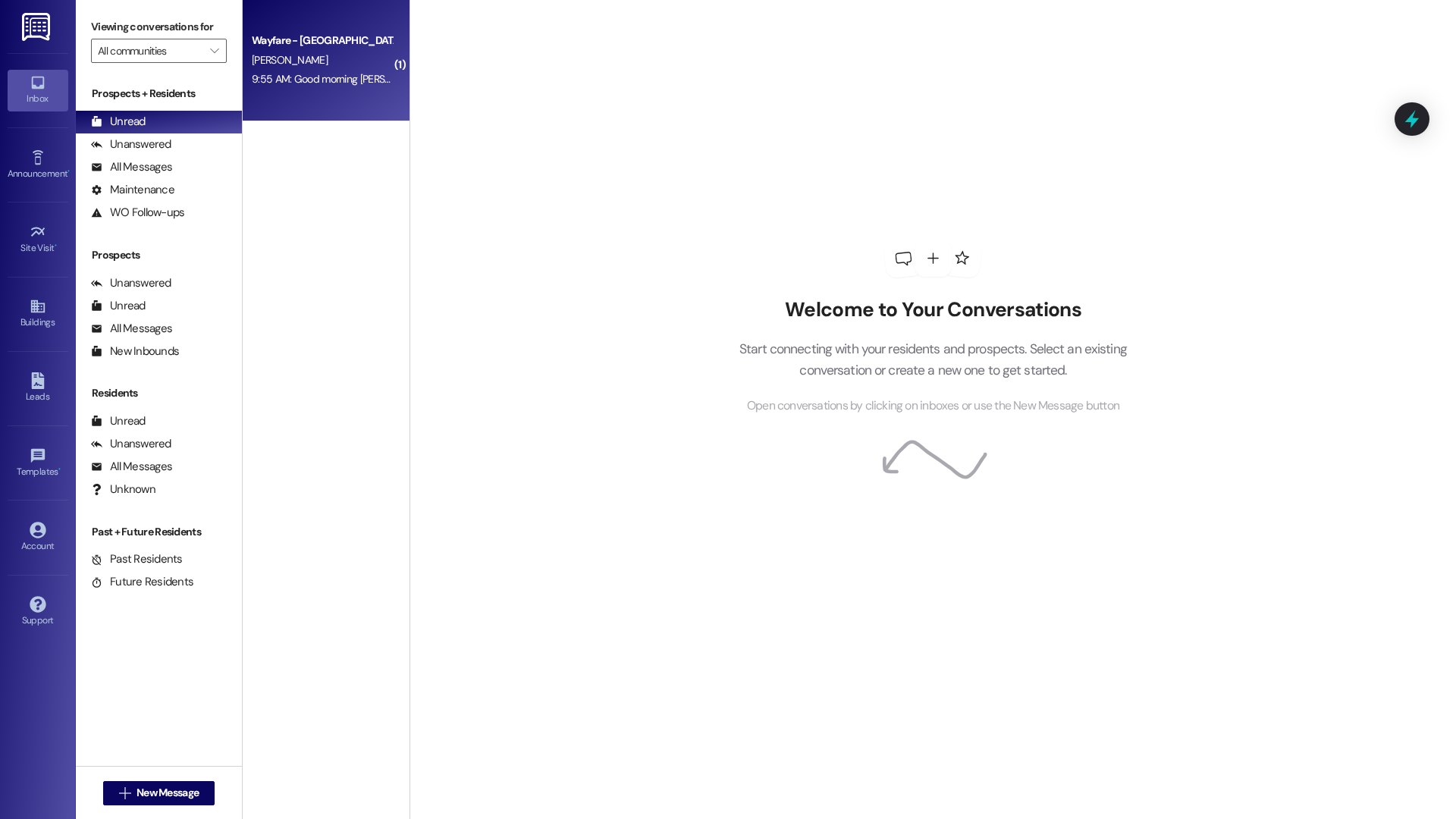 click on "Wayfare - Cibolo Hills Prospect D. Lewis 9:55 AM: Good morning Arianna,
I started the application yesterday, but I stopped short because the move in date is 06/22/25.
What do we have to do to correct that or is it the date that I came to look at the units?
Will it show the correct date before I sign? 9:55 AM: Good morning Arianna,
I started the application yesterday, but I stopped short because the move in date is 06/22/25.
What do we have to do to correct that or is it the date that I came to look at the units?
Will it show the correct date before I sign?" at bounding box center [326, 61] 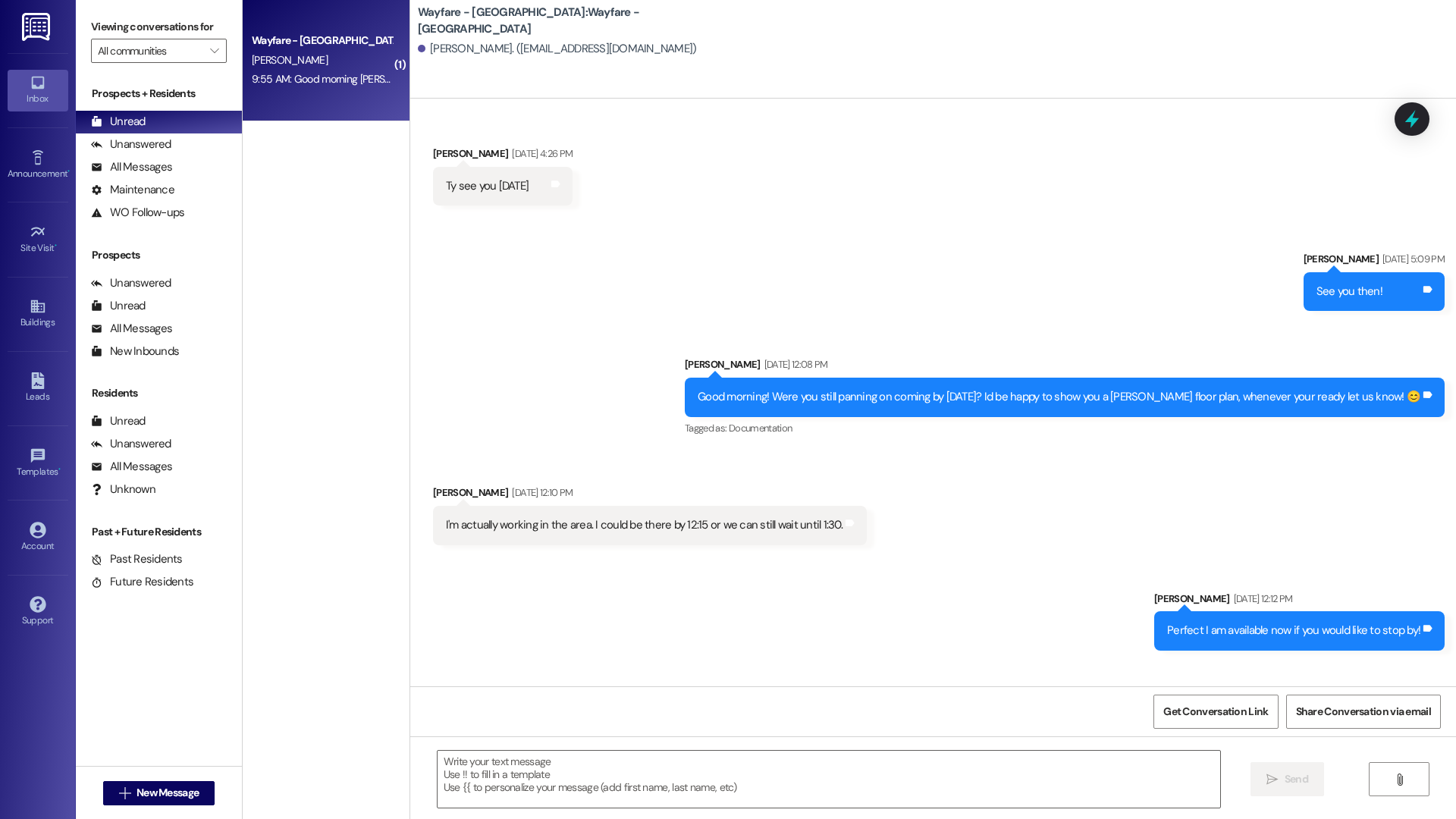 scroll, scrollTop: 2887, scrollLeft: 0, axis: vertical 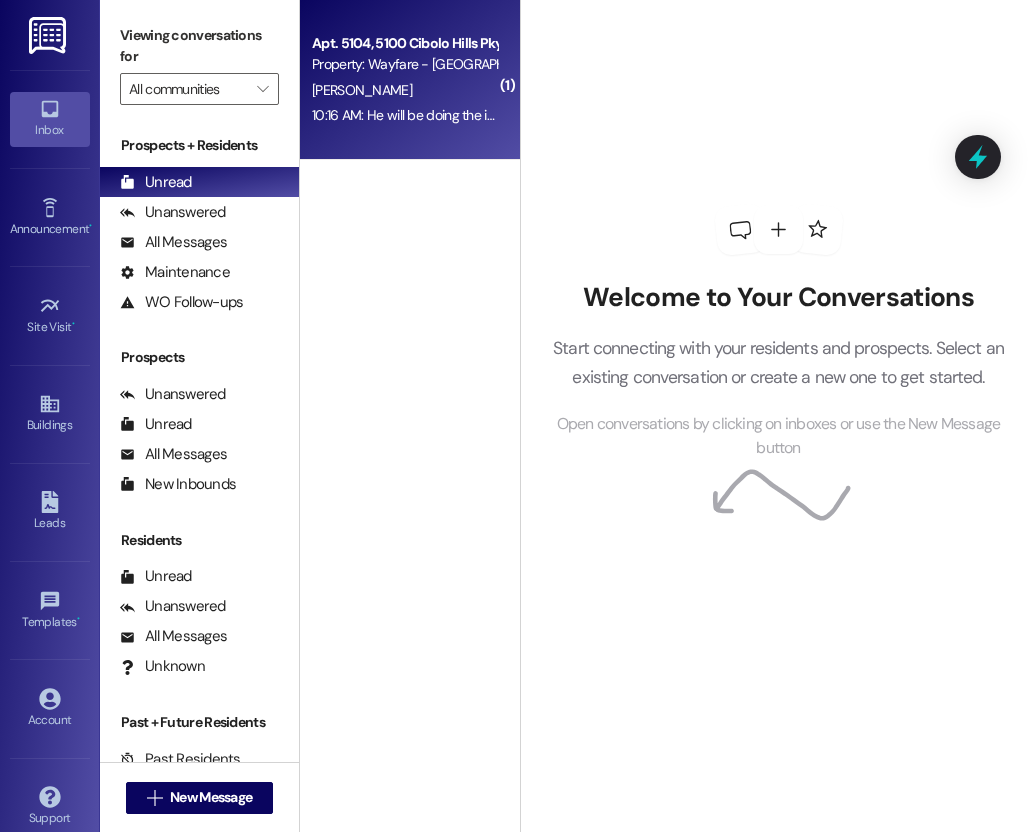 click on "10:16 AM: He will be doing the inside for spiders as requested. For the wasps,  maintenance will be taking care of them, as soon as we get the wasp spray we will take care of those ! 10:16 AM: He will be doing the inside for spiders as requested. For the wasps,  maintenance will be taking care of them, as soon as we get the wasp spray we will take care of those !" at bounding box center [831, 115] 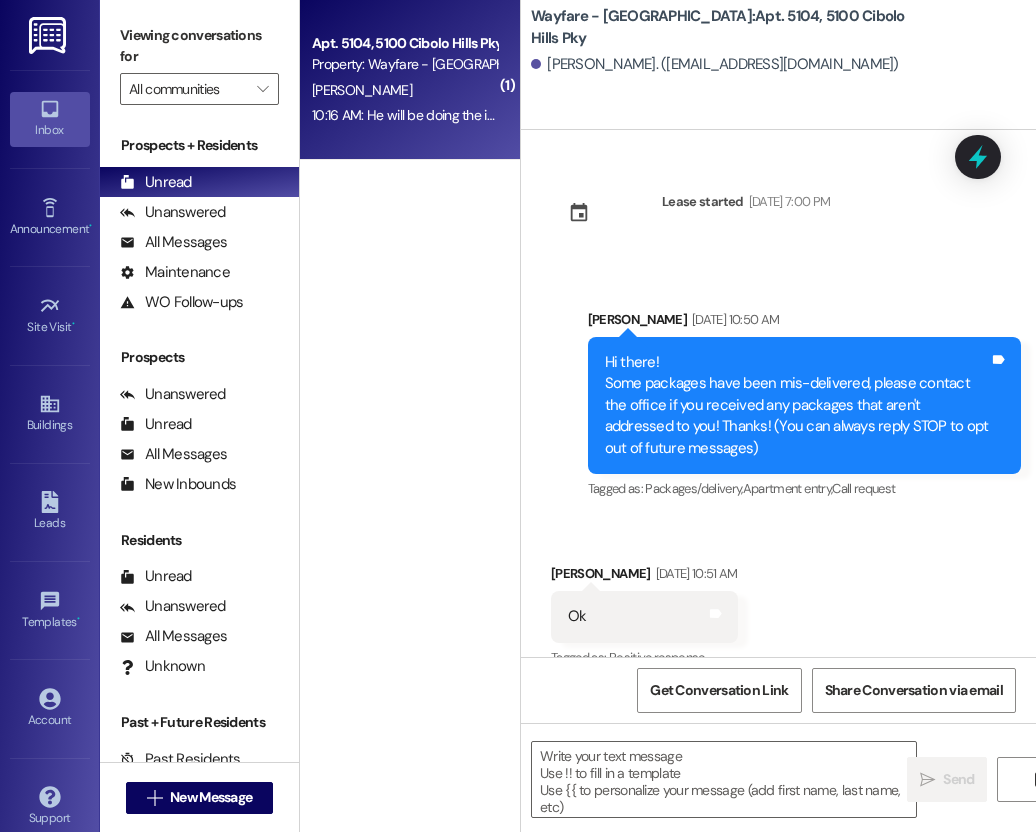 scroll, scrollTop: 45877, scrollLeft: 0, axis: vertical 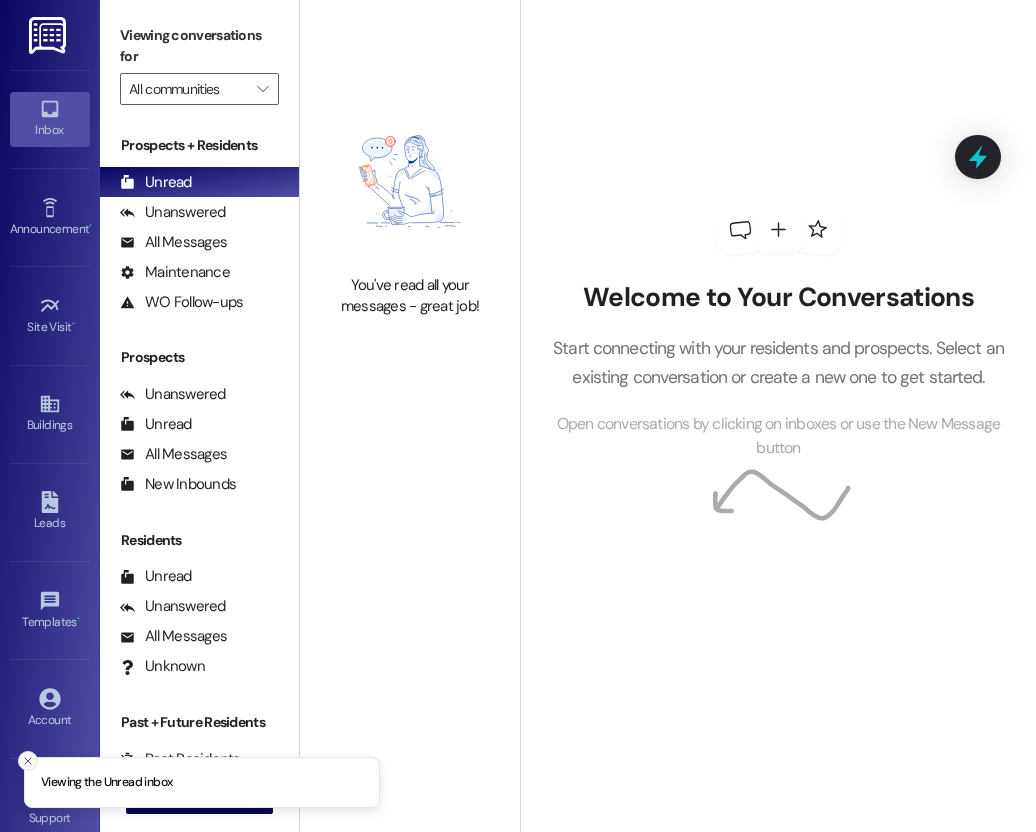click at bounding box center (28, 761) 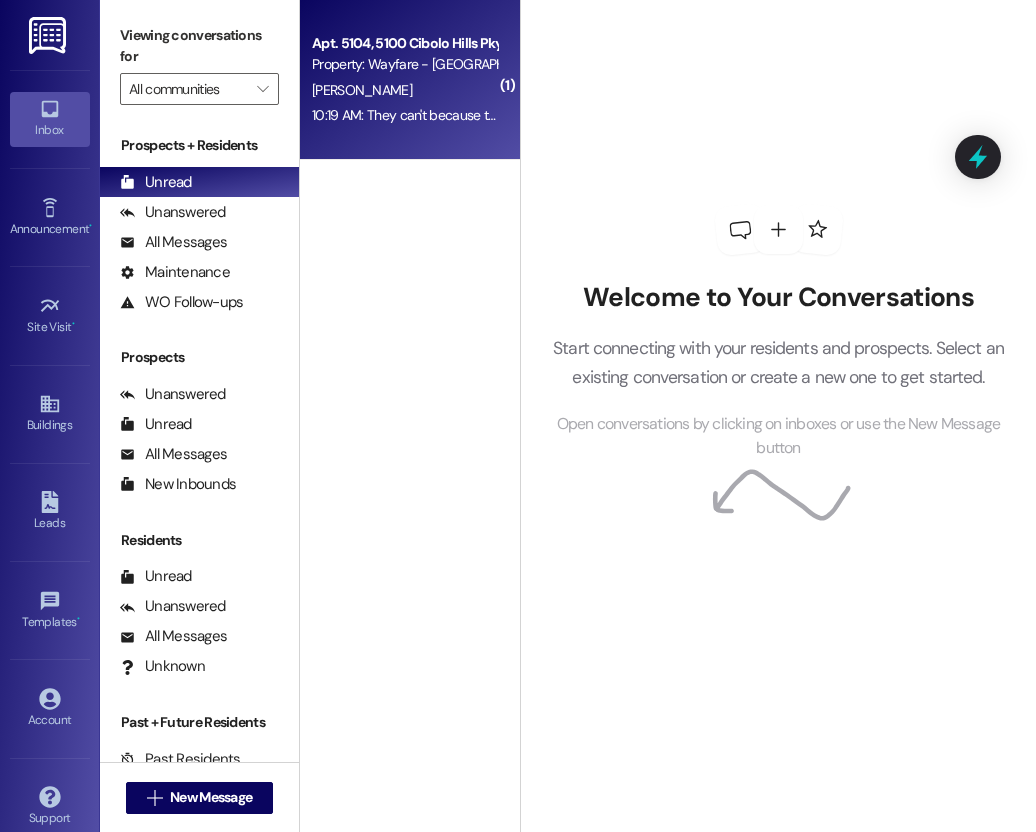 click on "10:19 AM: They can't because the wasp in in the wall  10:19 AM: They can't because the wasp in in the wall" at bounding box center (404, 115) 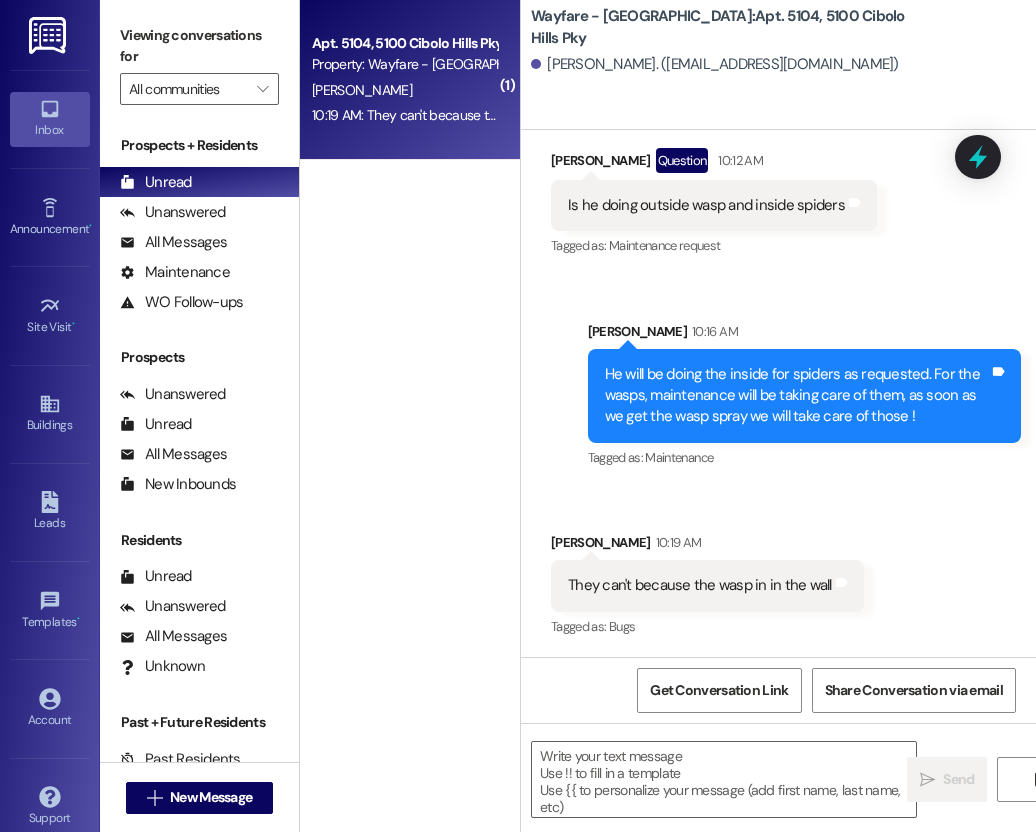 scroll, scrollTop: 46046, scrollLeft: 0, axis: vertical 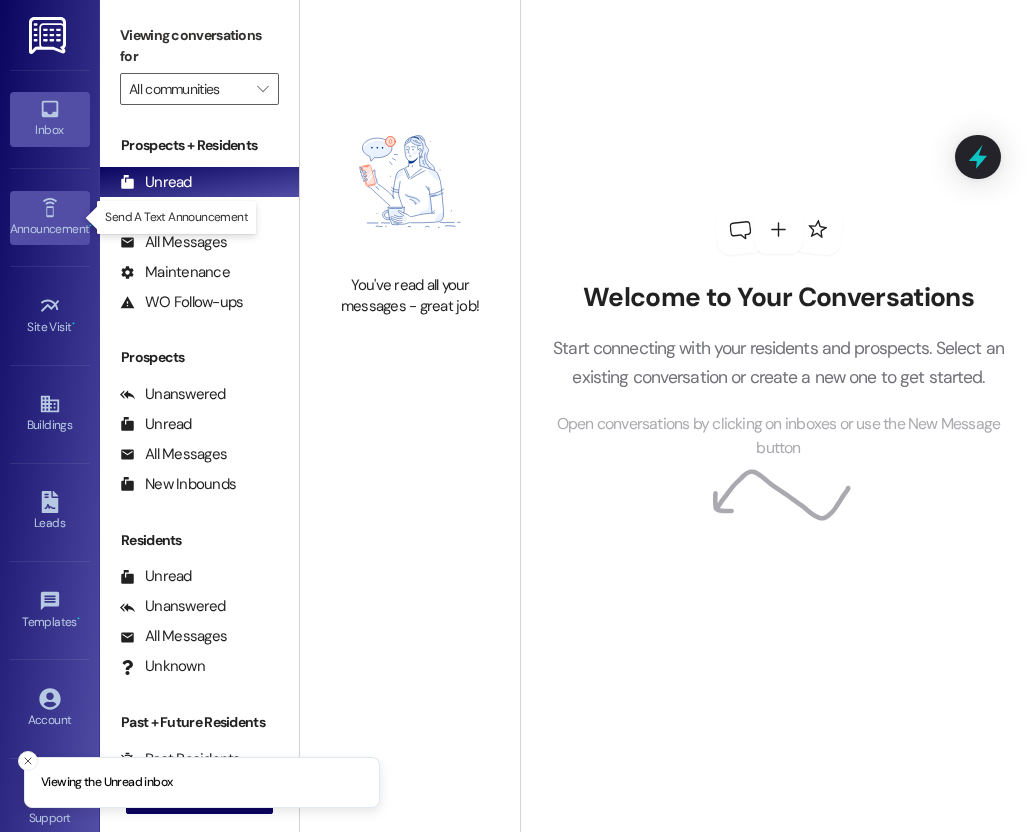 click on "Announcement   •" at bounding box center [50, 218] 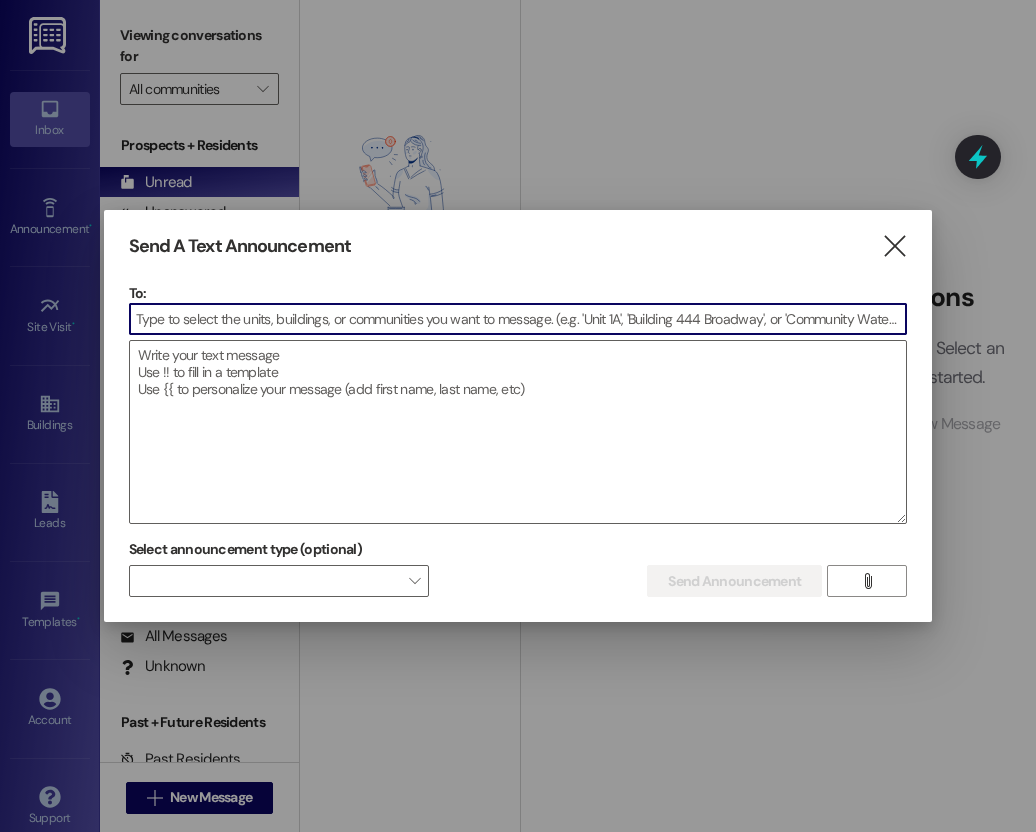 click on "Send A Text Announcement  To:   Drop image file here Select announcement type (optional)    Send Announcement Enter a message above to send an announcement " at bounding box center [518, 416] 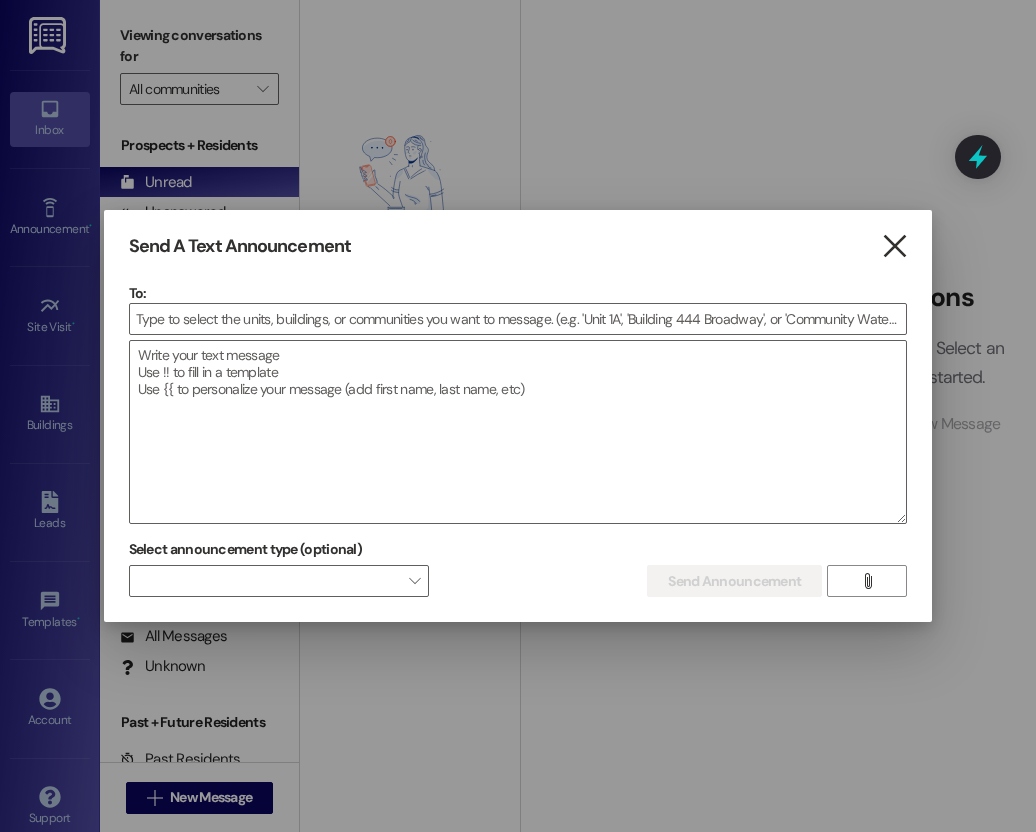 click on "" at bounding box center (894, 246) 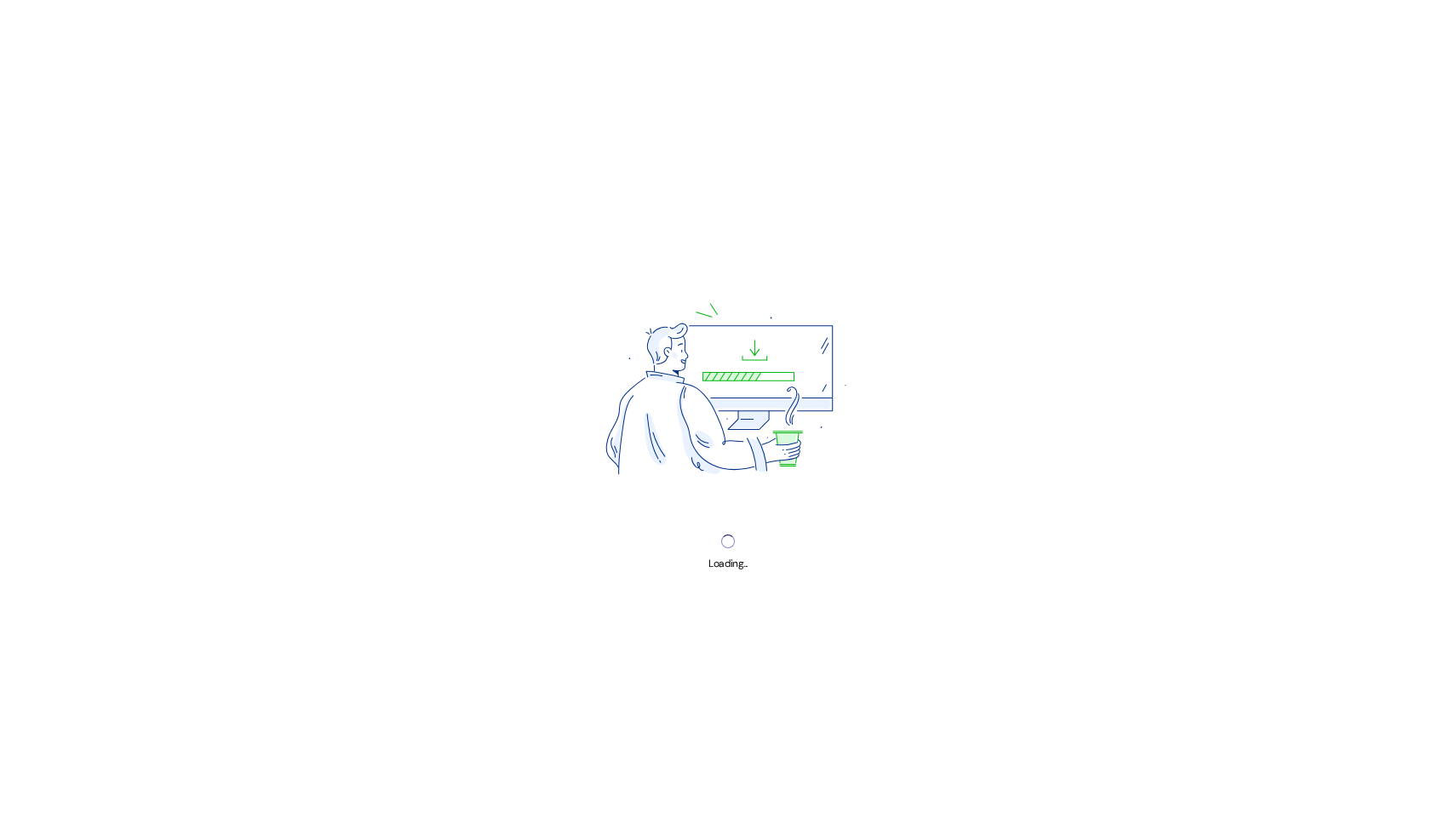 scroll, scrollTop: 0, scrollLeft: 0, axis: both 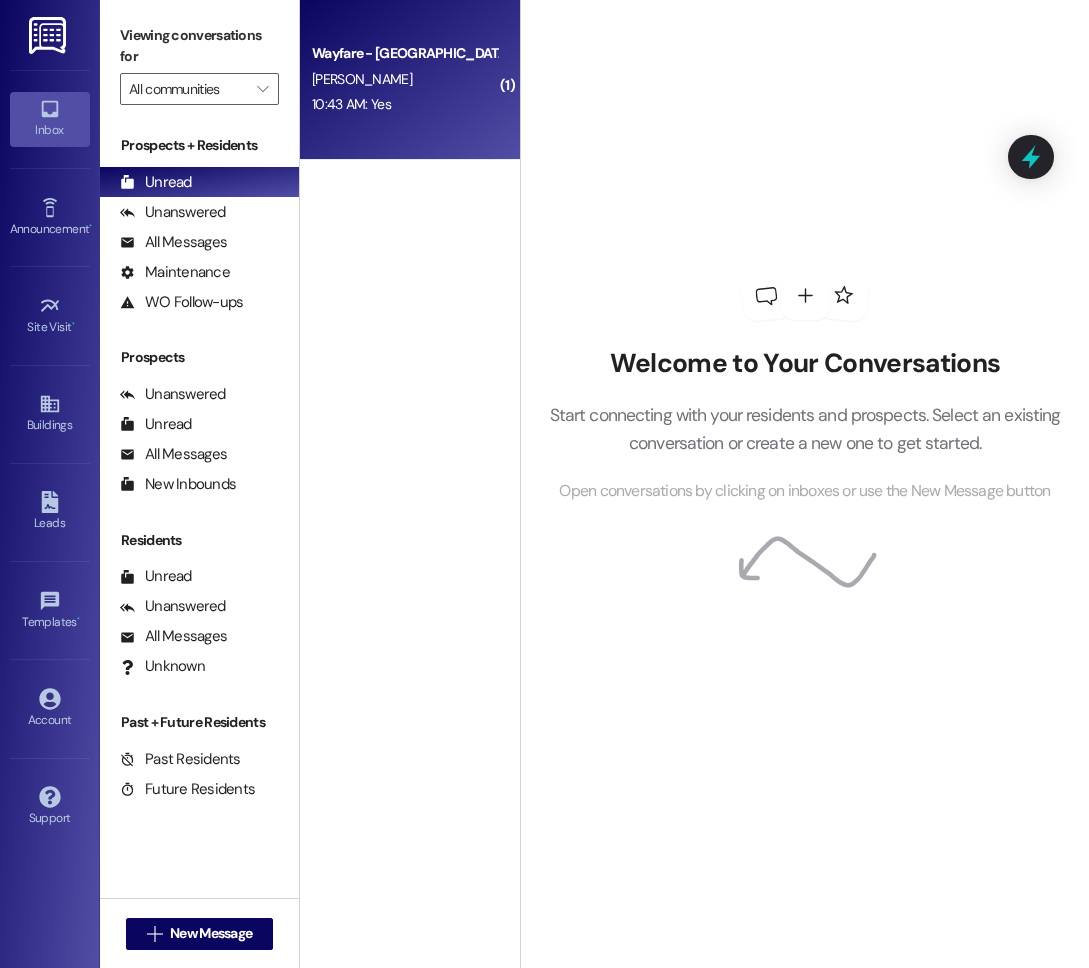 click on "10:43 AM: Yes 10:43 AM: Yes" at bounding box center [404, 104] 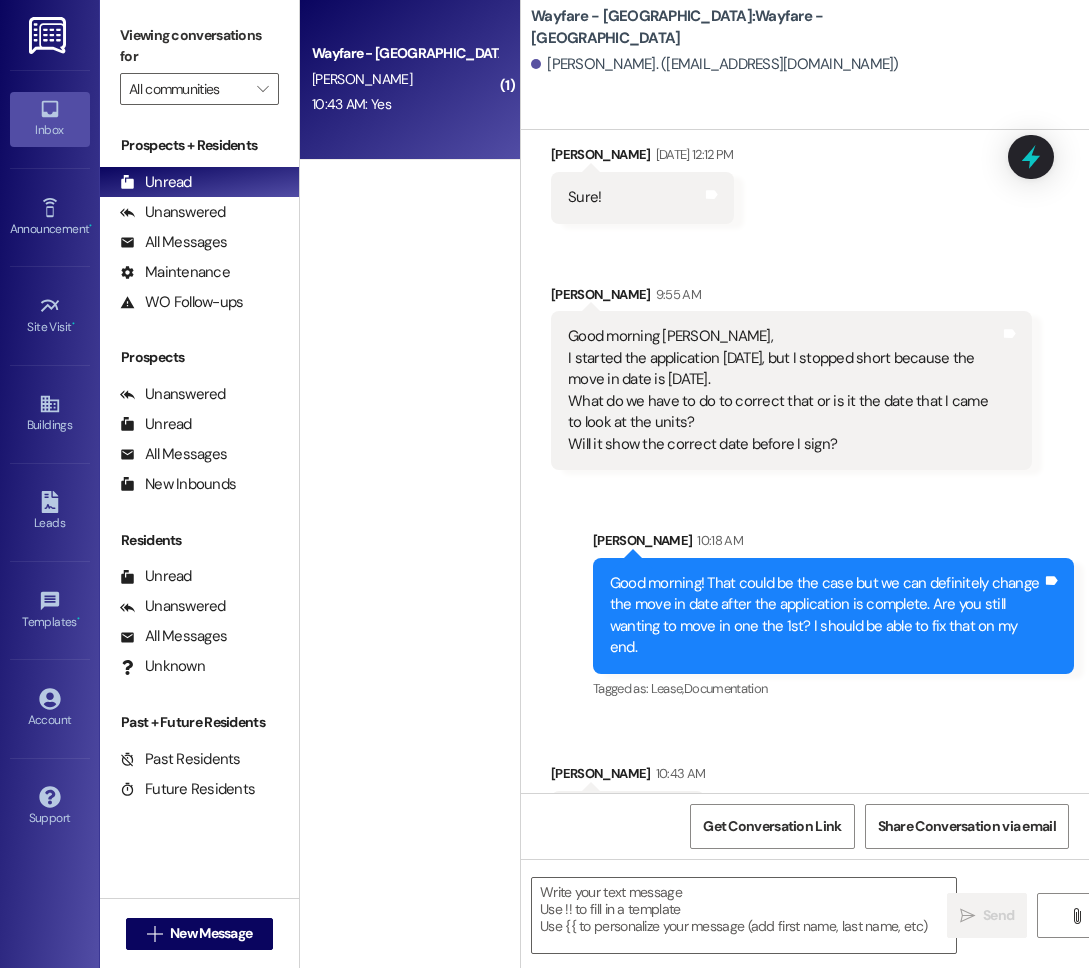 scroll, scrollTop: 4742, scrollLeft: 0, axis: vertical 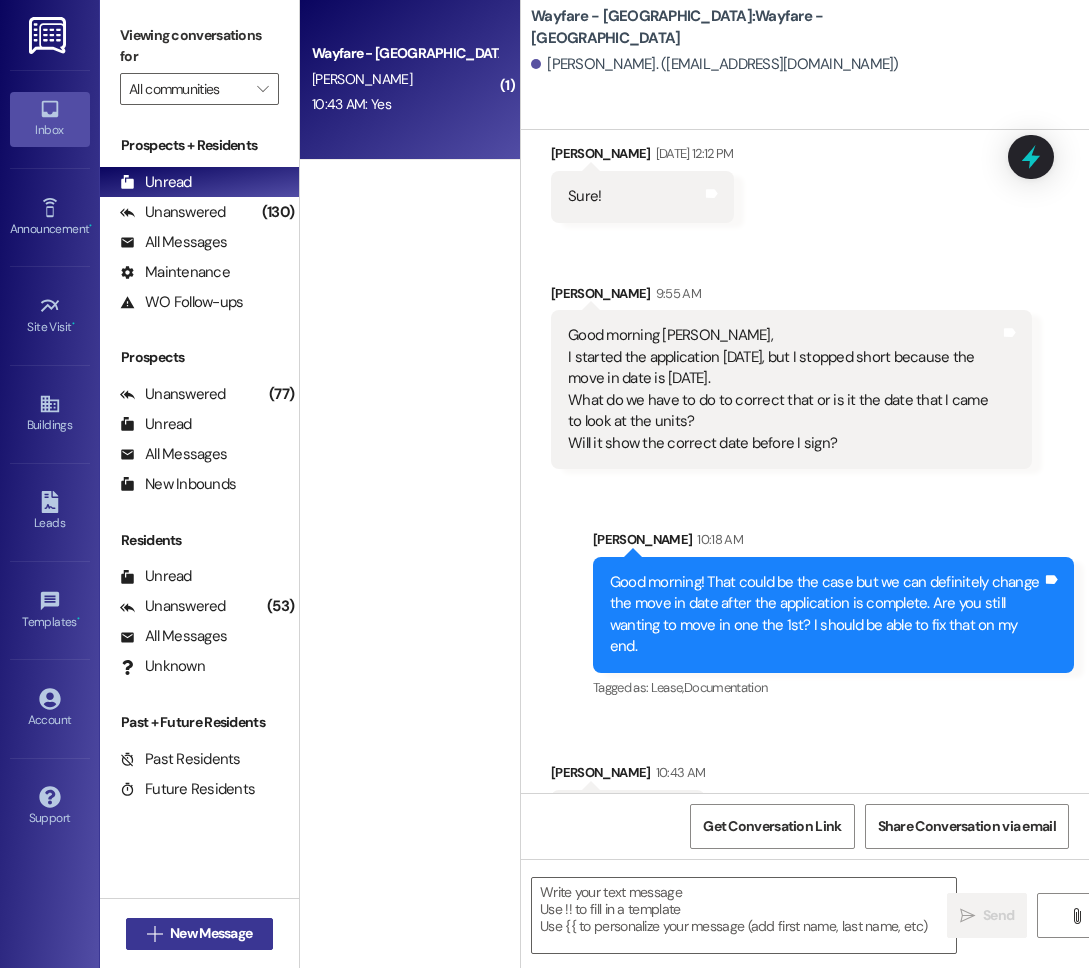 click on "New Message" at bounding box center (211, 933) 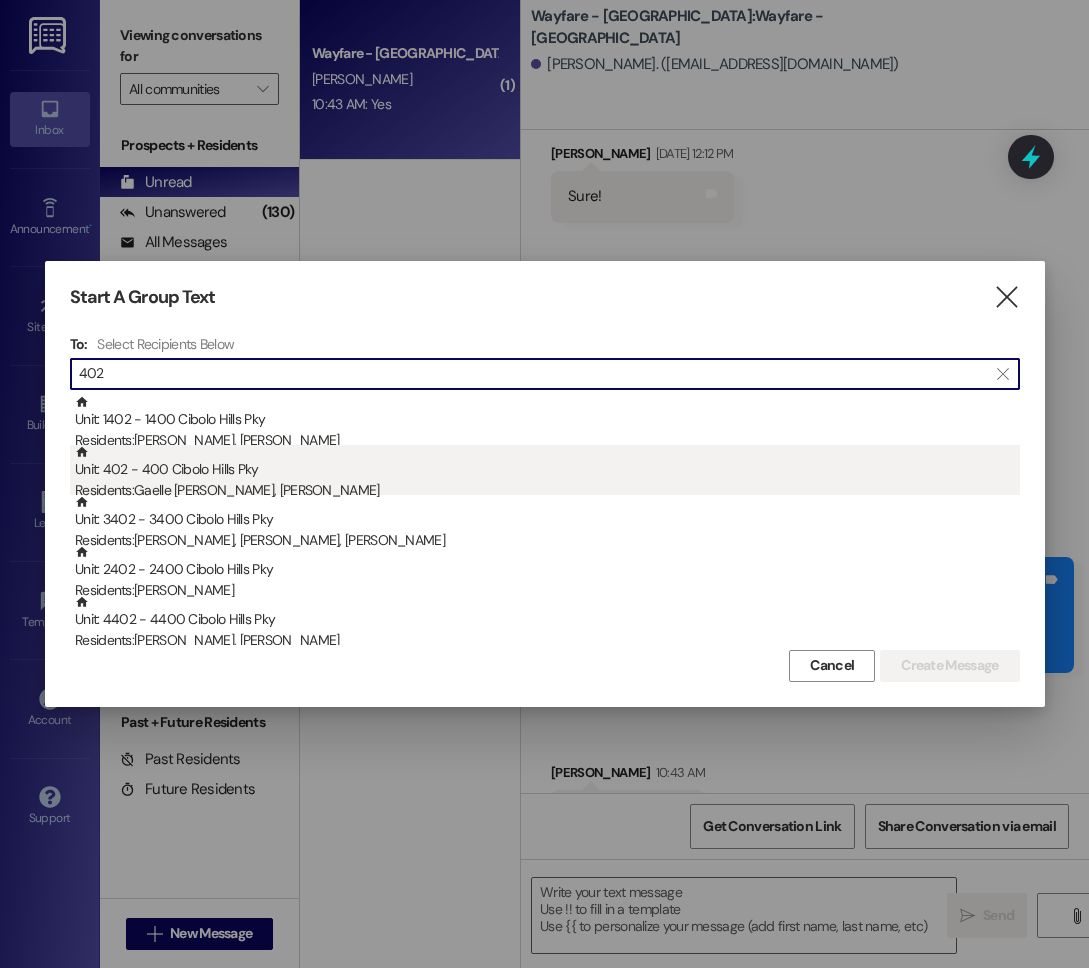 type on "402" 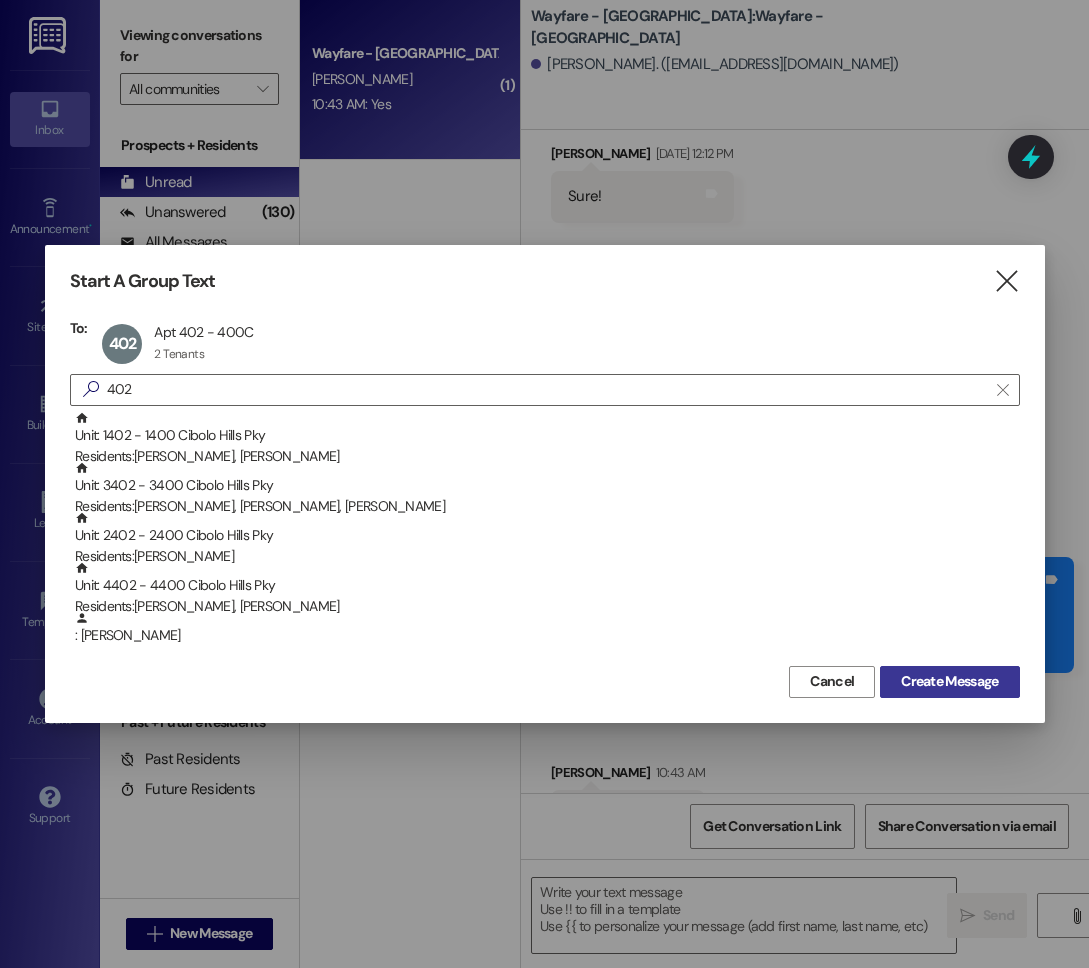 click on "Create Message" at bounding box center [949, 681] 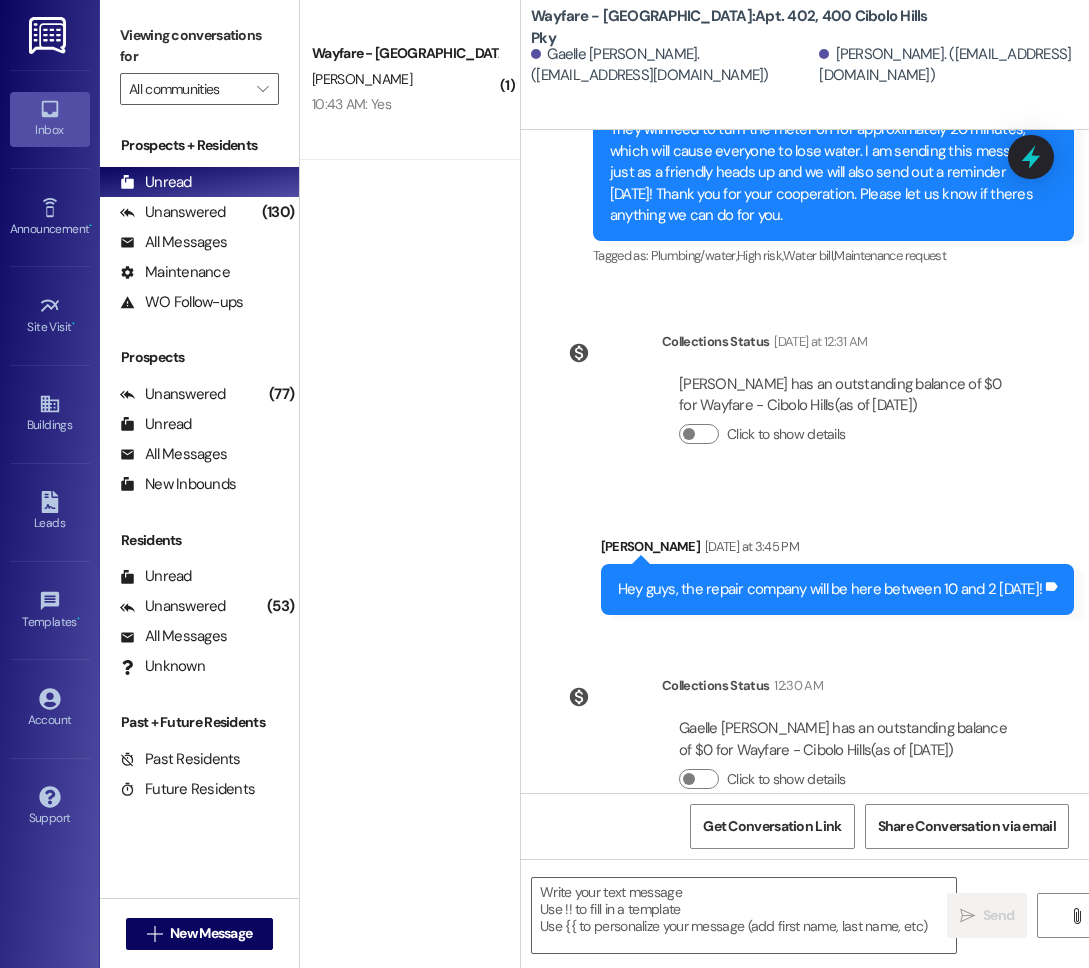 scroll, scrollTop: 26213, scrollLeft: 0, axis: vertical 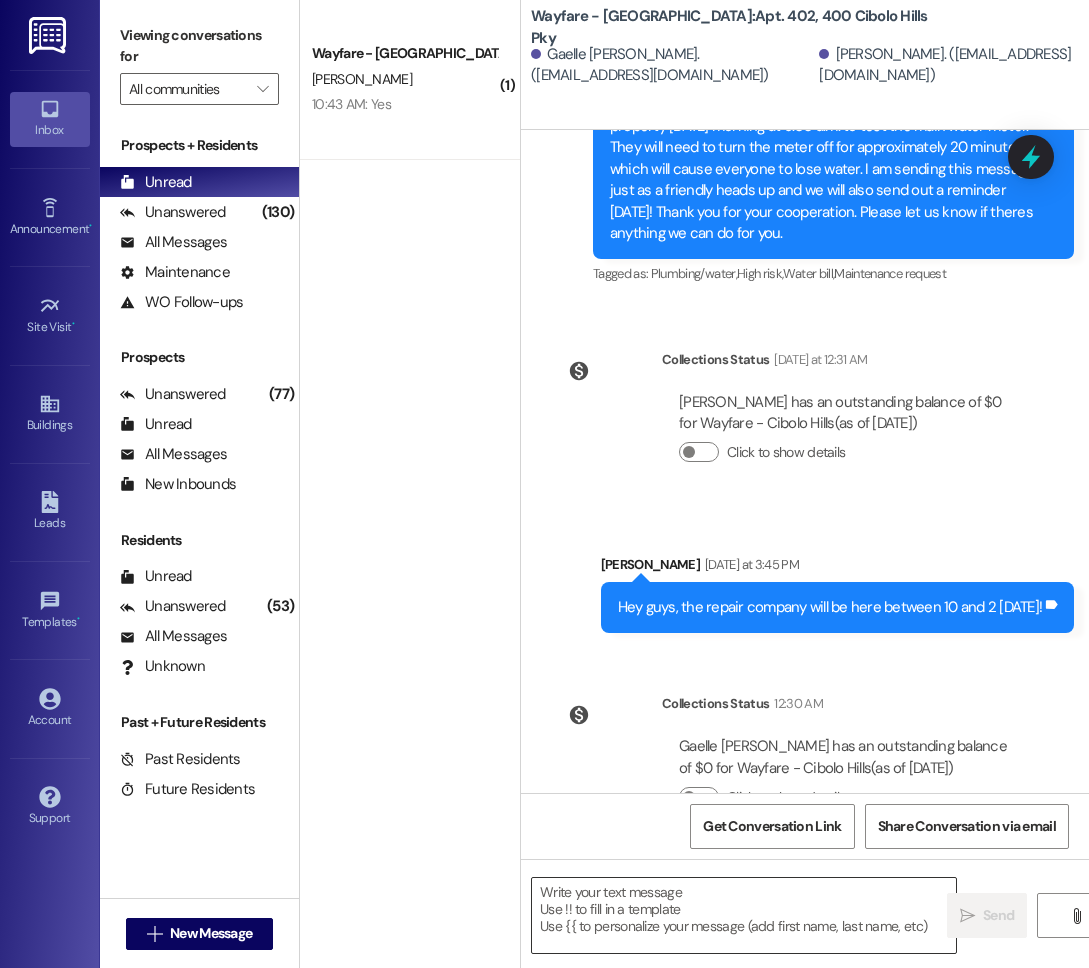 click at bounding box center [744, 915] 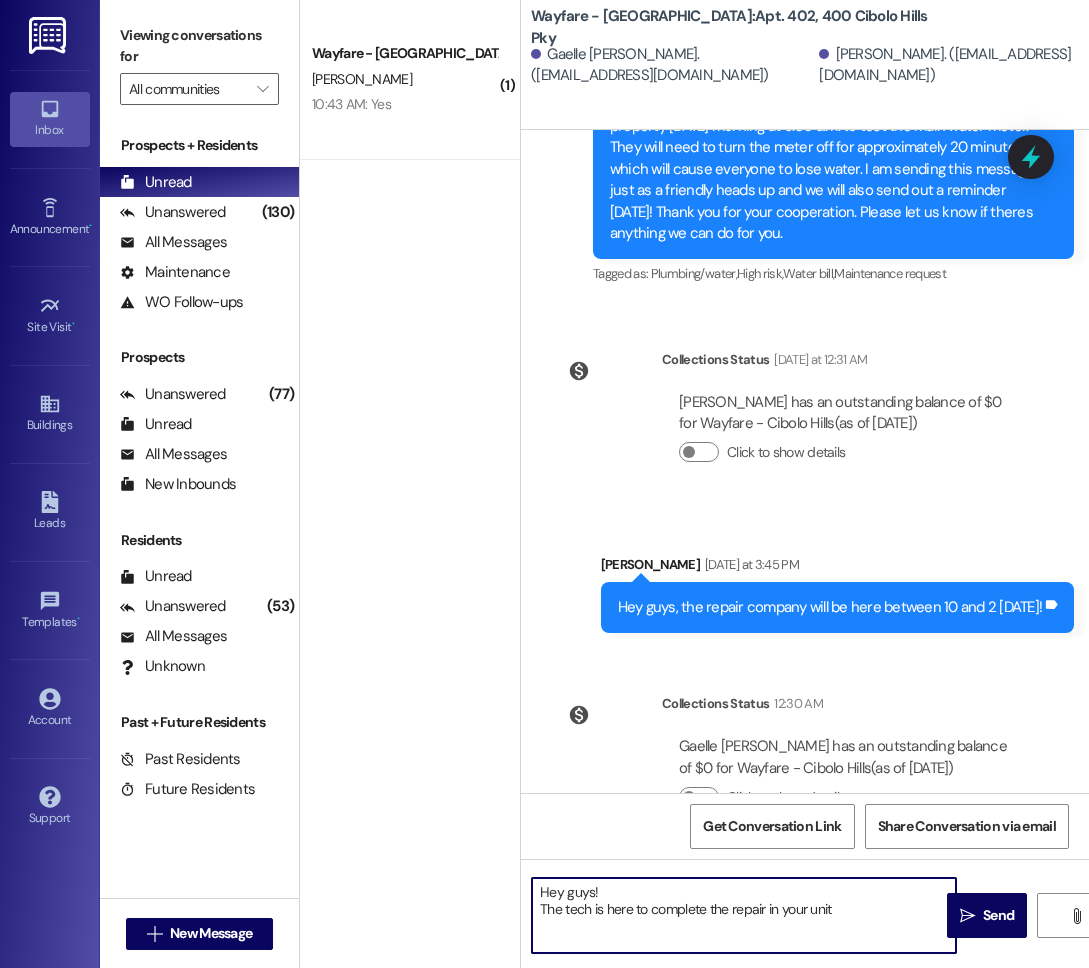 type on "Hey guys!
The tech is here to complete the repair in your unit." 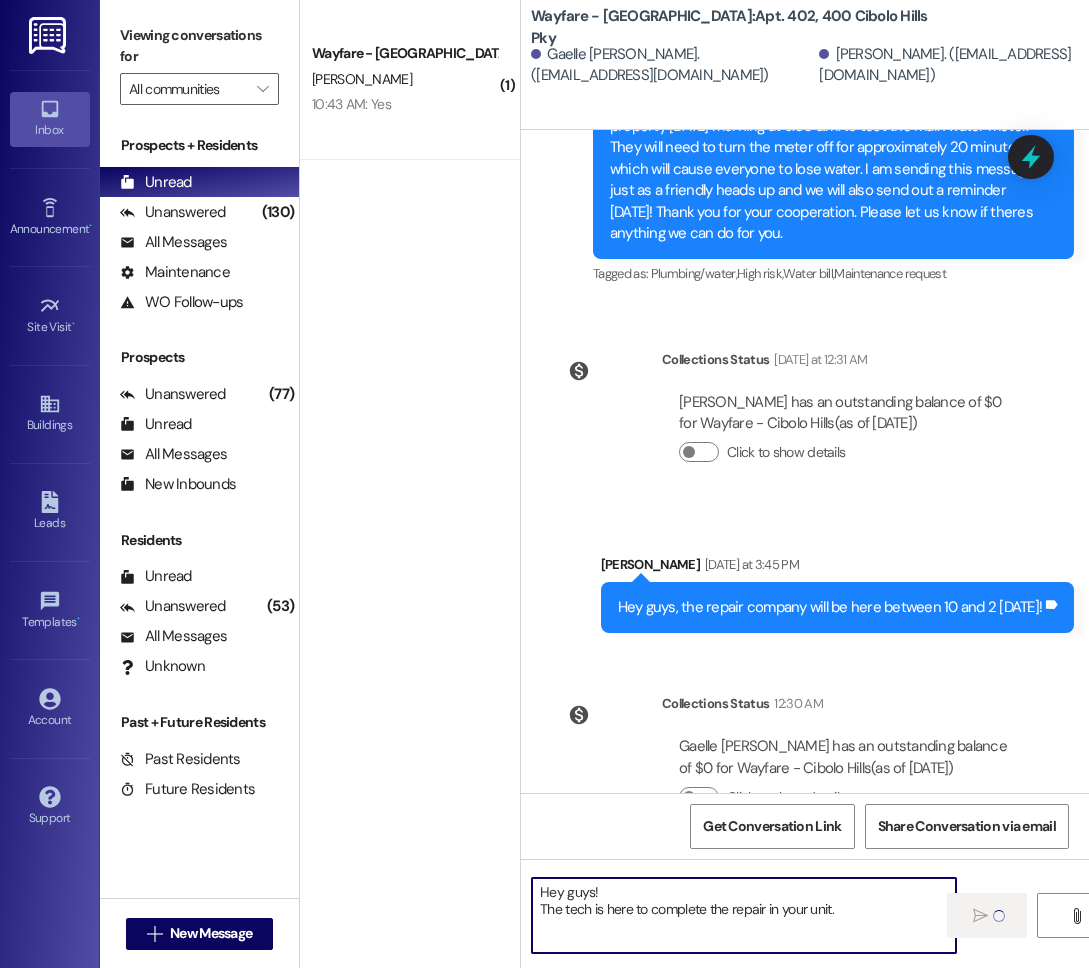 type 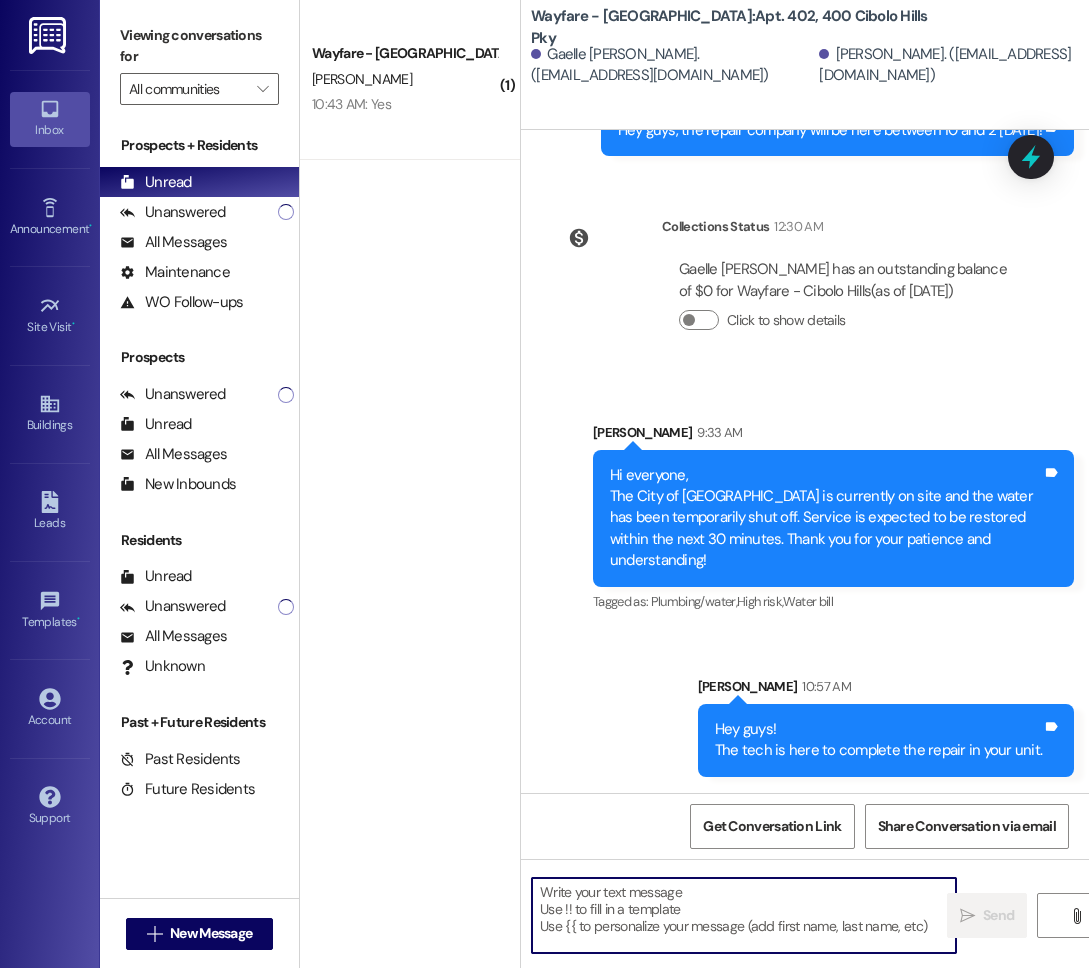 scroll, scrollTop: 26754, scrollLeft: 0, axis: vertical 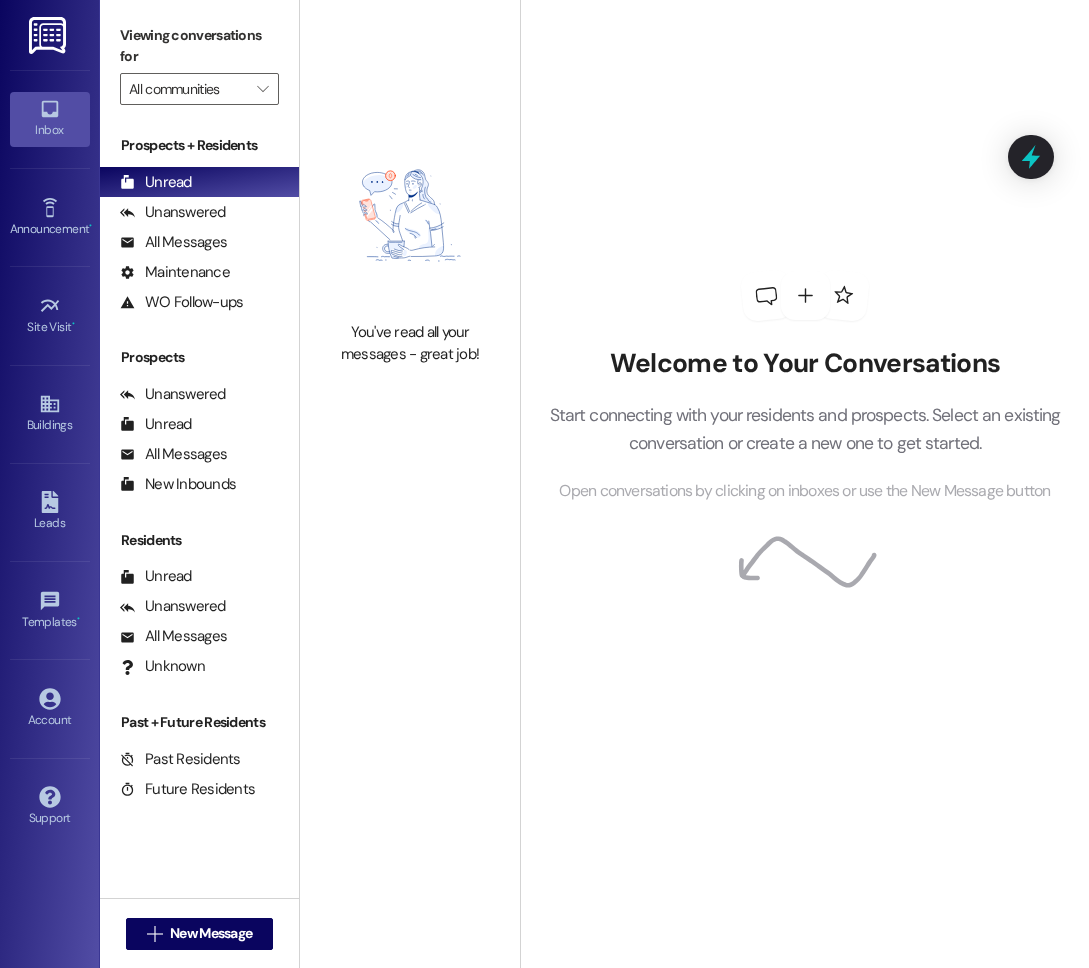 click on "Welcome to Your Conversations Start connecting with your residents and prospects. Select an existing conversation or create a new one to get started. Open conversations by clicking on inboxes or use the New Message button" at bounding box center [805, 387] 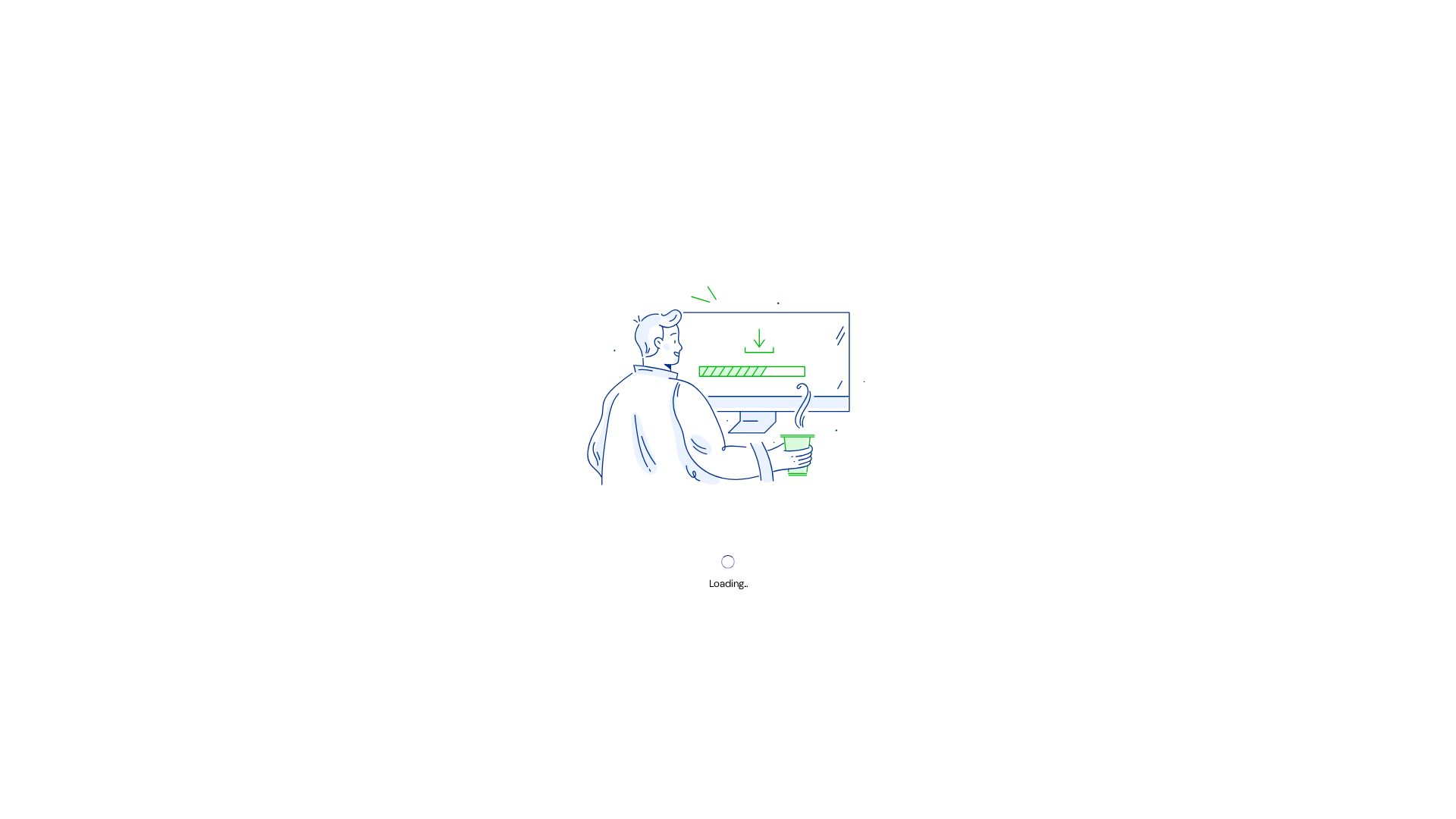 scroll, scrollTop: 0, scrollLeft: 0, axis: both 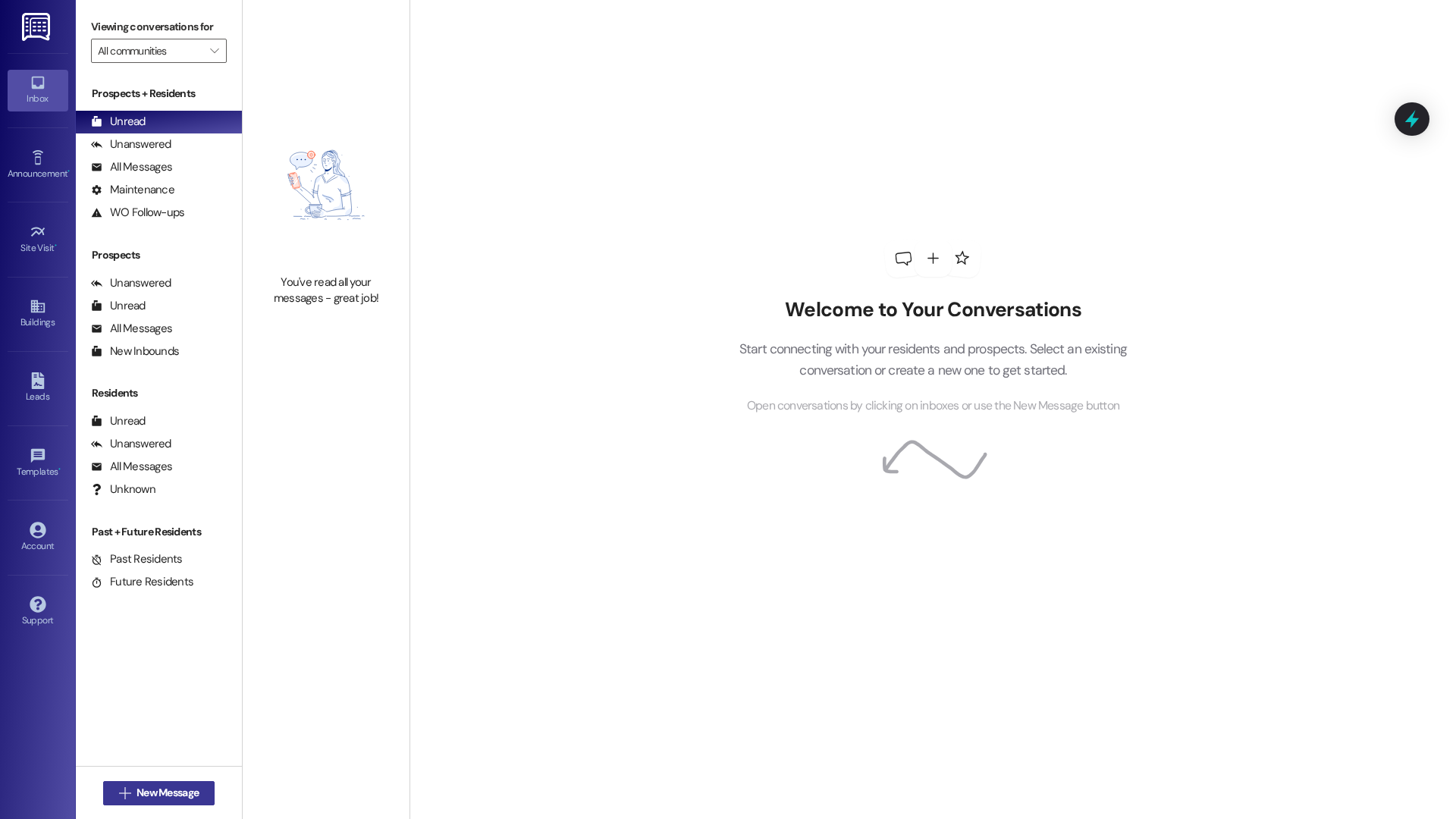 click on "New Message" at bounding box center (168, 792) 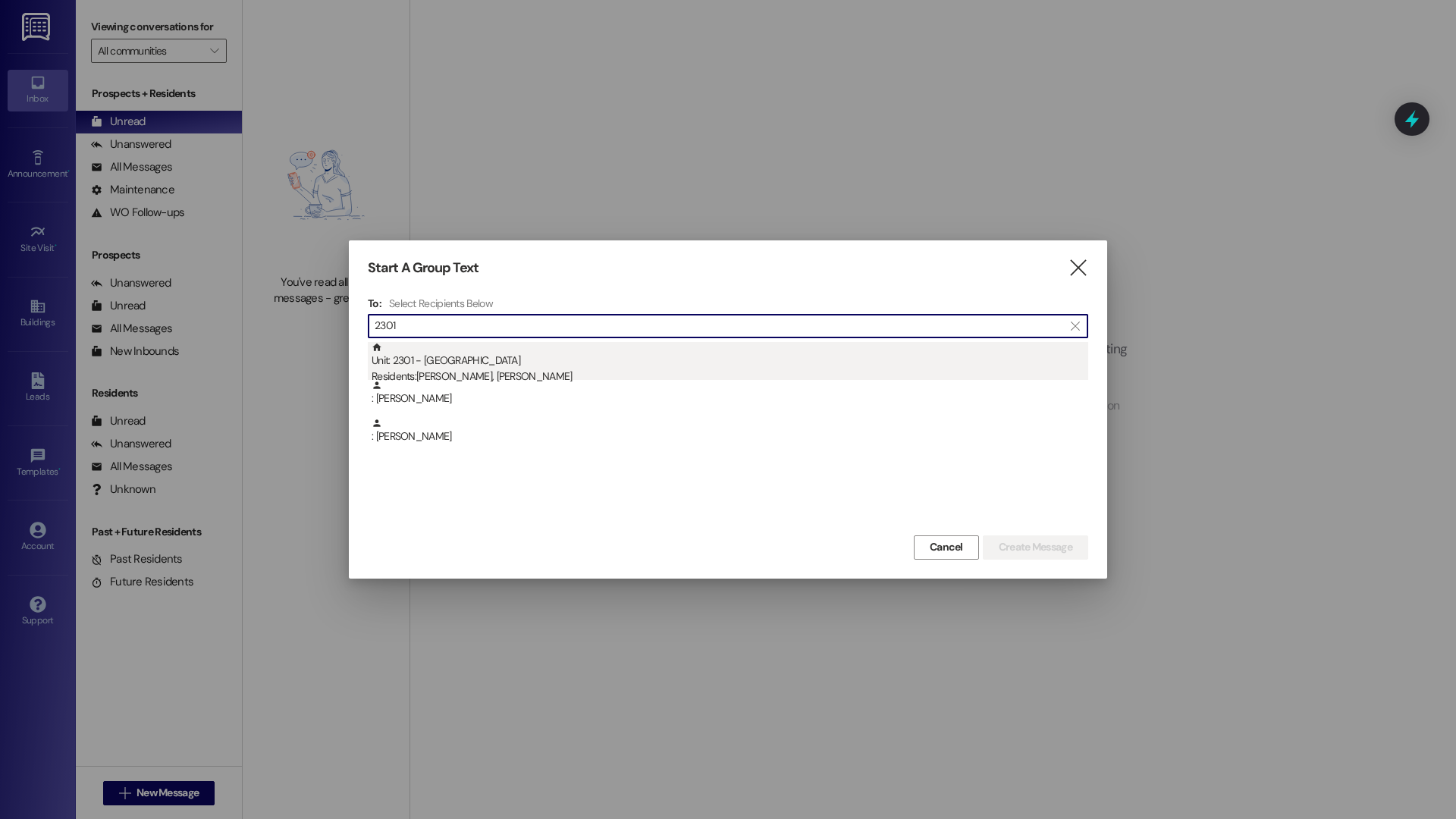 type on "2301" 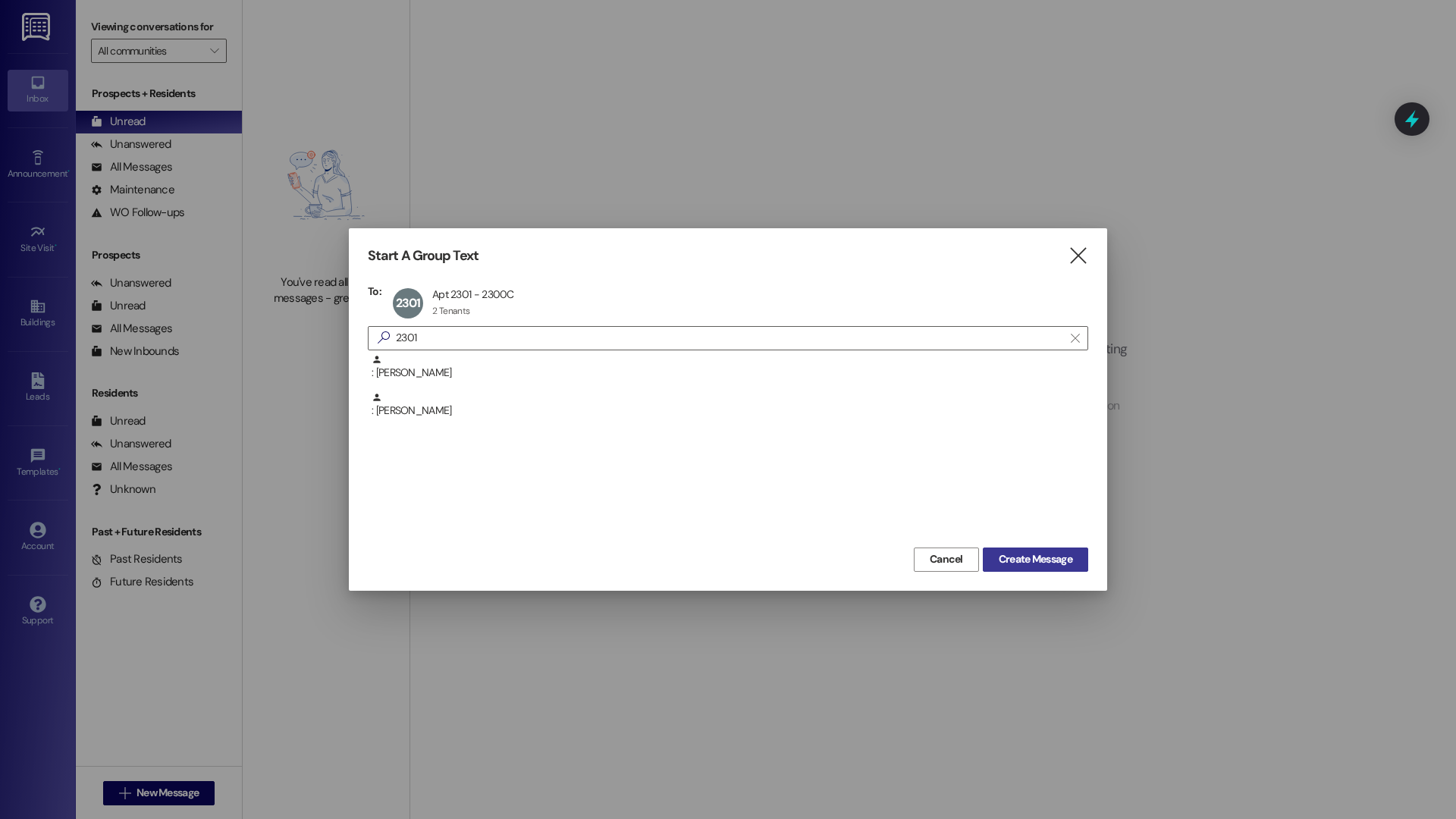 click on "Create Message" at bounding box center [1035, 559] 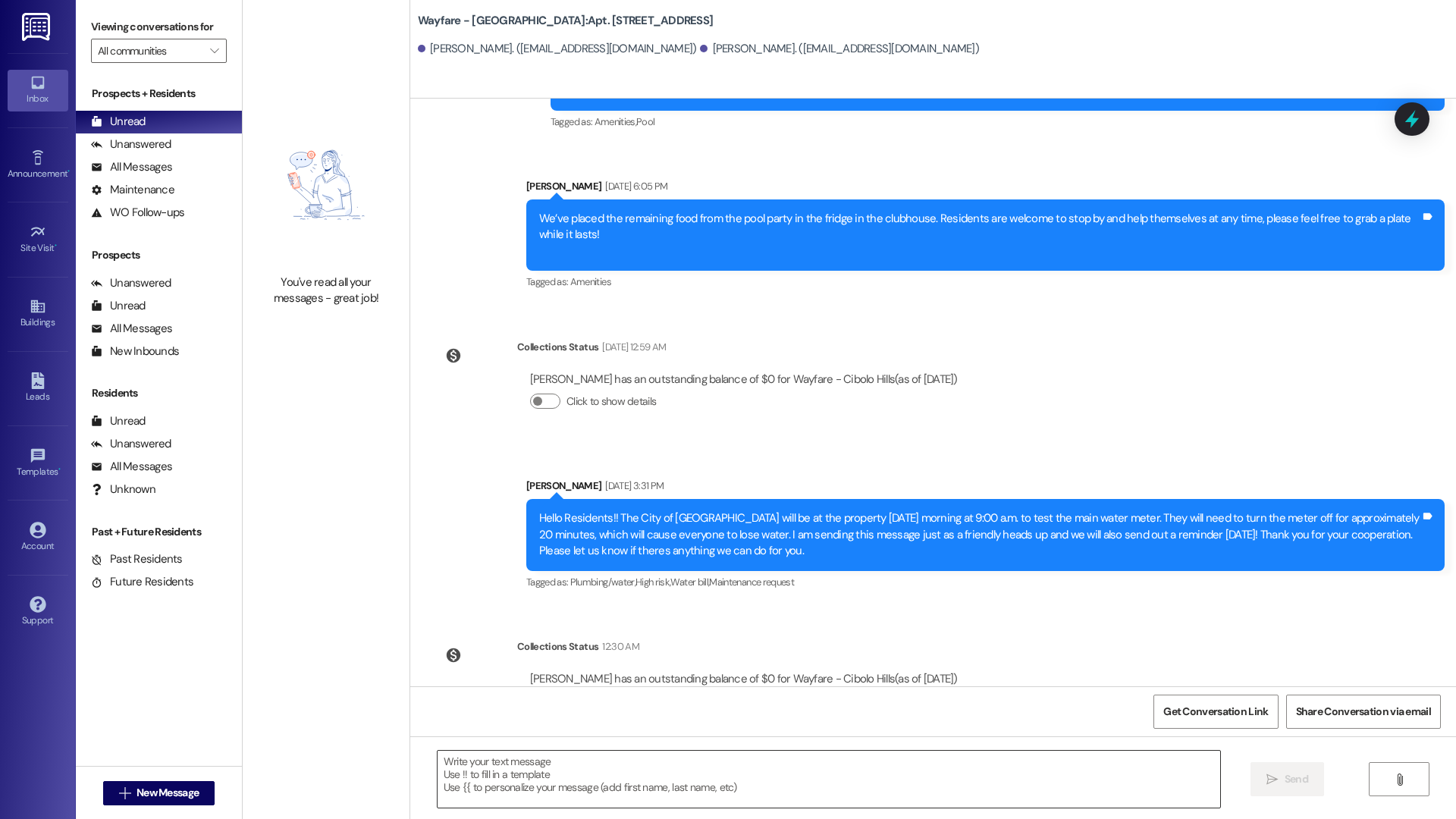 scroll, scrollTop: 26724, scrollLeft: 0, axis: vertical 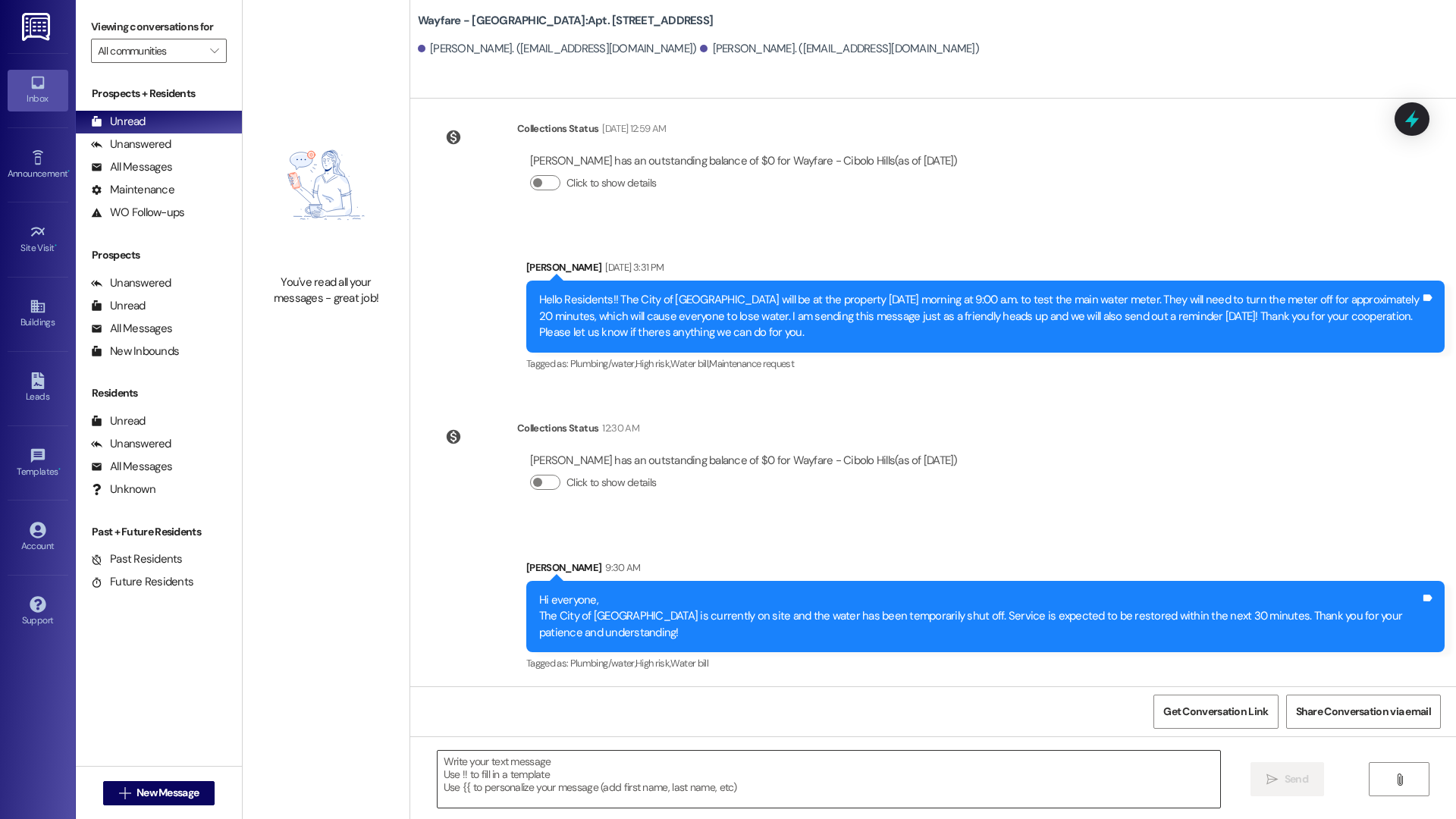 click at bounding box center [829, 779] 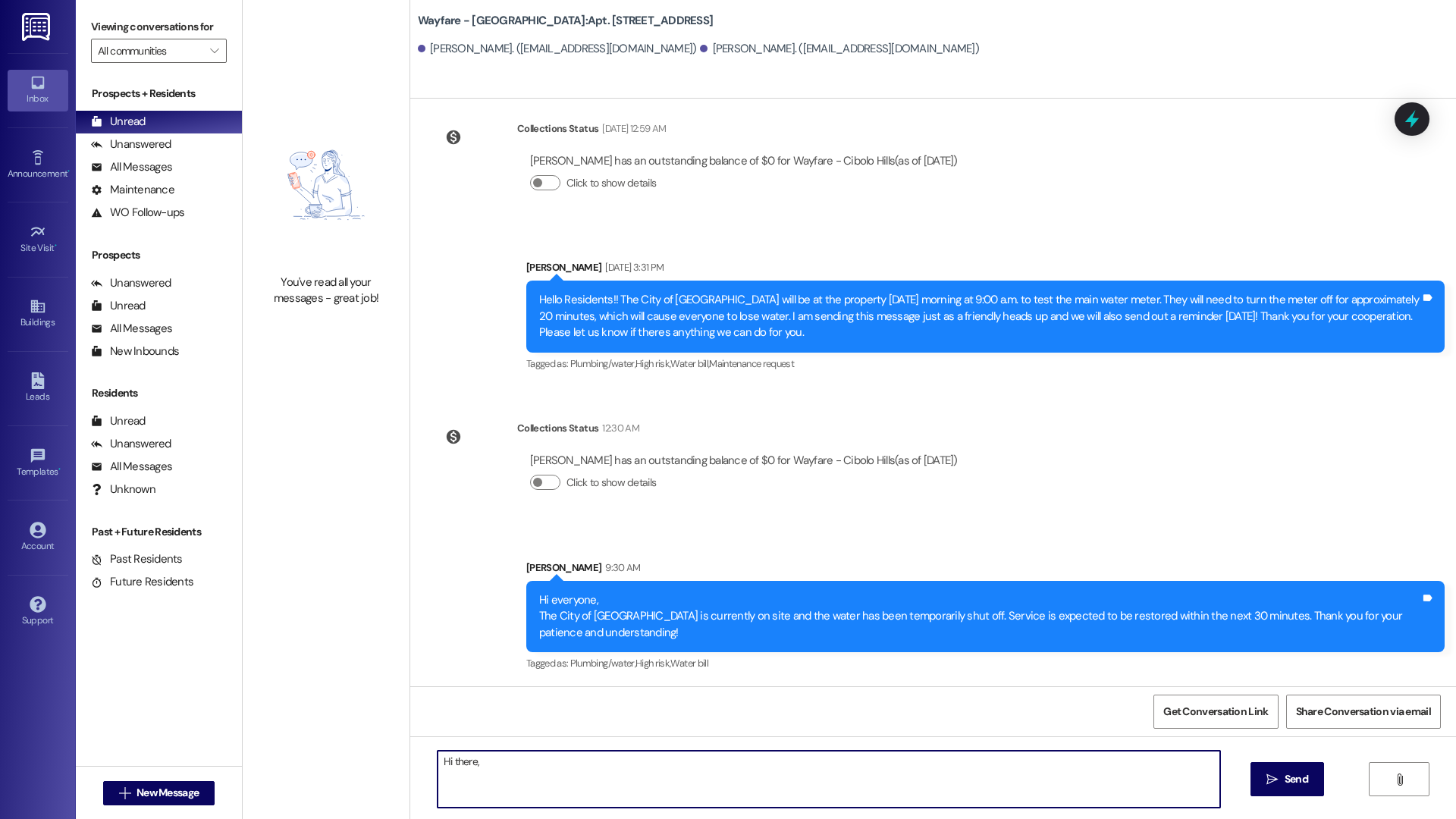 paste on "We’re so sorry you’re having to deal with this — we know how stressful and frustrating it is to have your home impacted like this. Our team will be by today to check the baseboards, which will help us determine if they need to be removed. In the meantime, please keep the drying equipment in place for the next few days so it can continue working properly.
As soon as we receive the total for the water extraction, we’ll send it to you so you can include it with your insurance claim. This should be covered by your policy, and we’re here to support you however we can through this process. Please don’t hesitate to reach out if you need anything at all." 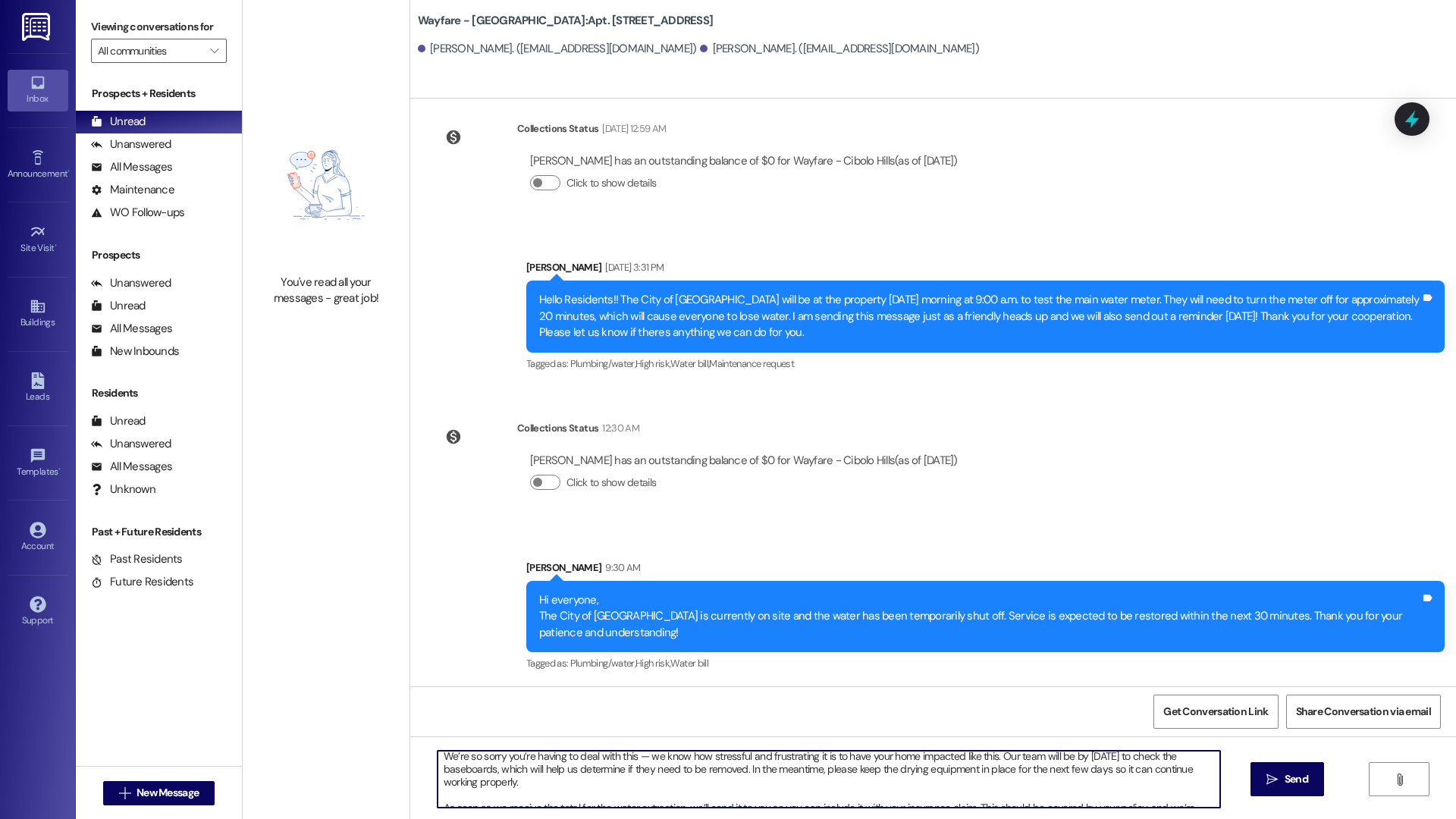 scroll, scrollTop: 0, scrollLeft: 0, axis: both 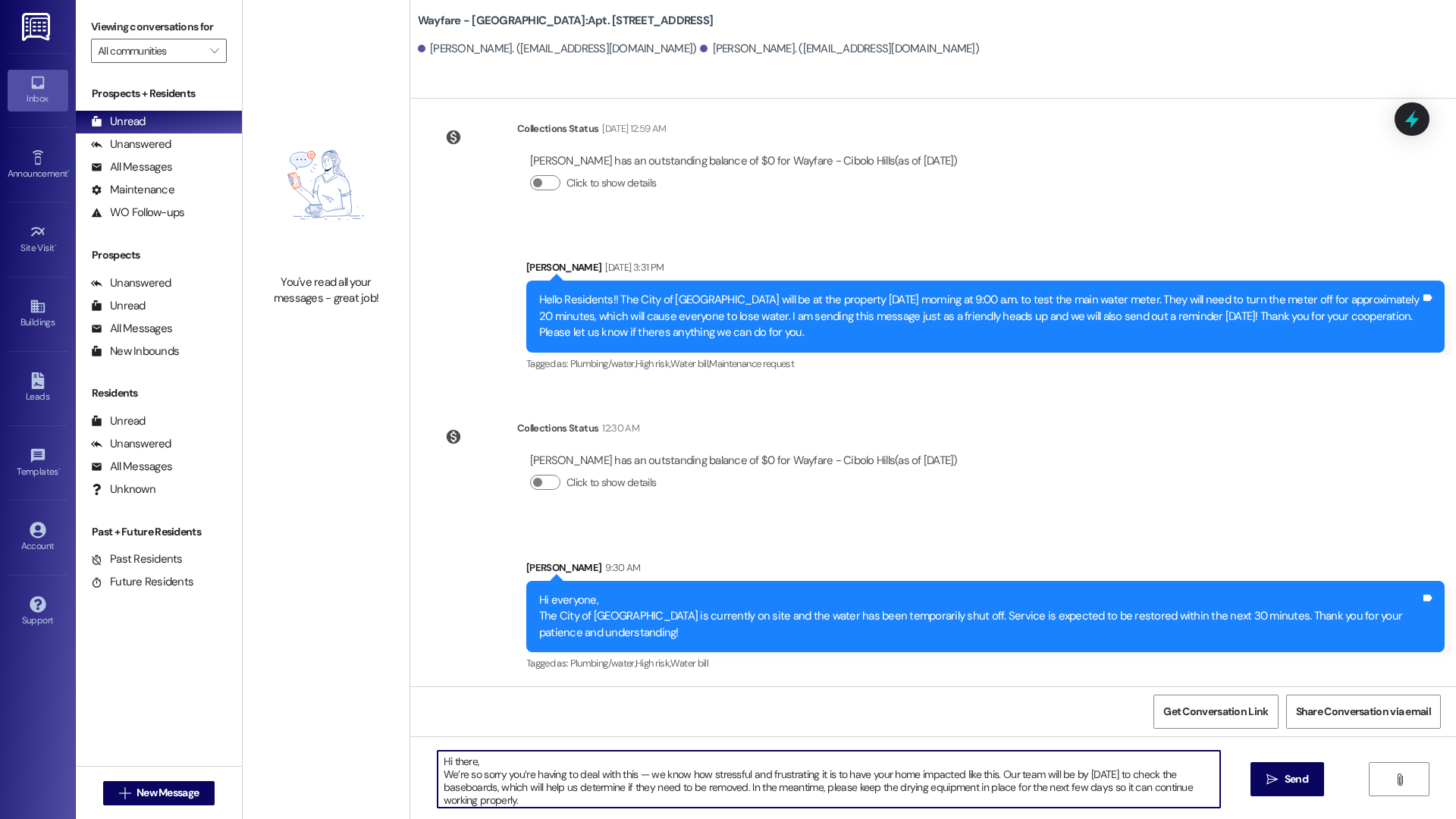 drag, startPoint x: 639, startPoint y: 774, endPoint x: 435, endPoint y: 777, distance: 204.02206 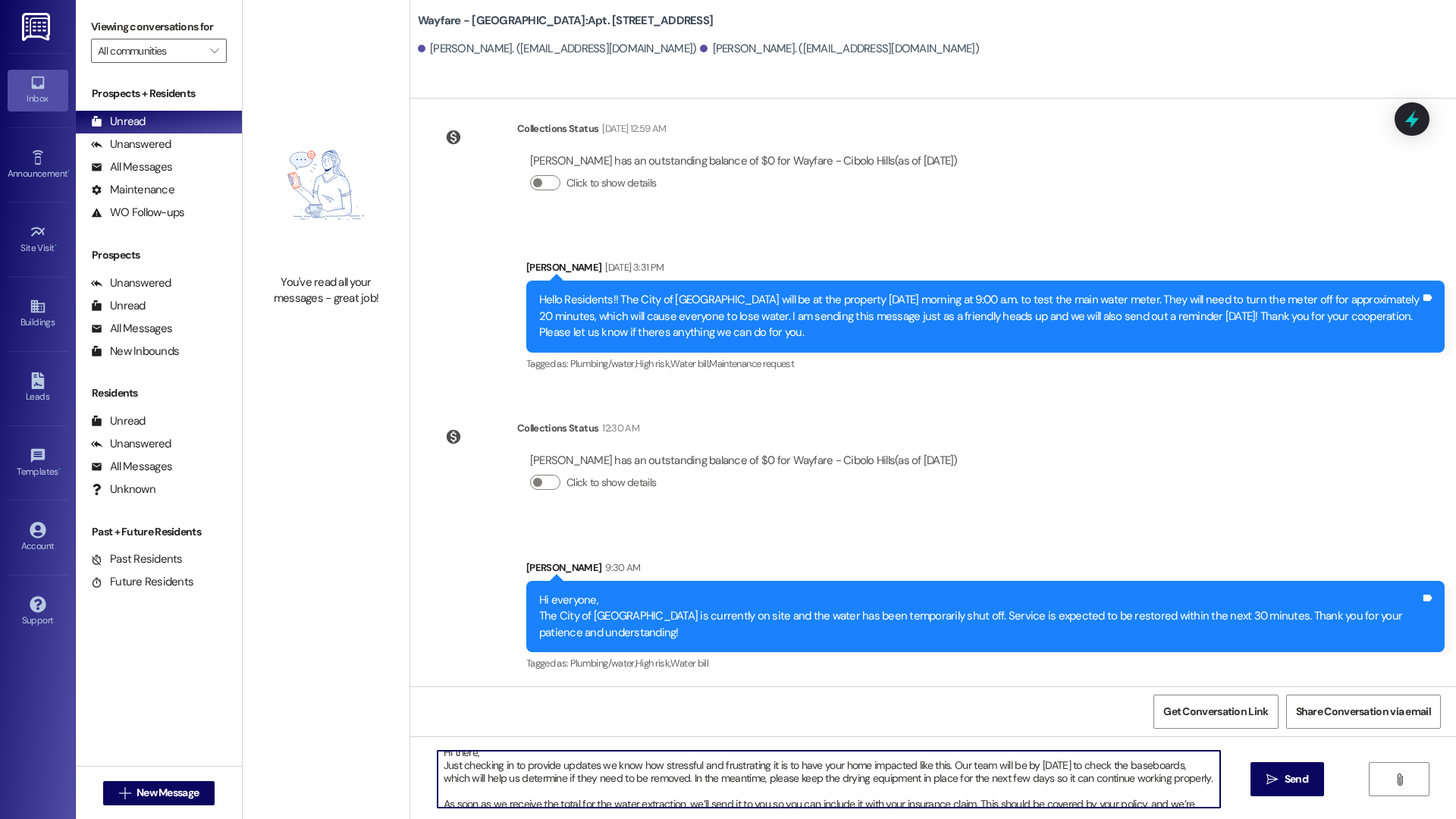 scroll, scrollTop: 6, scrollLeft: 0, axis: vertical 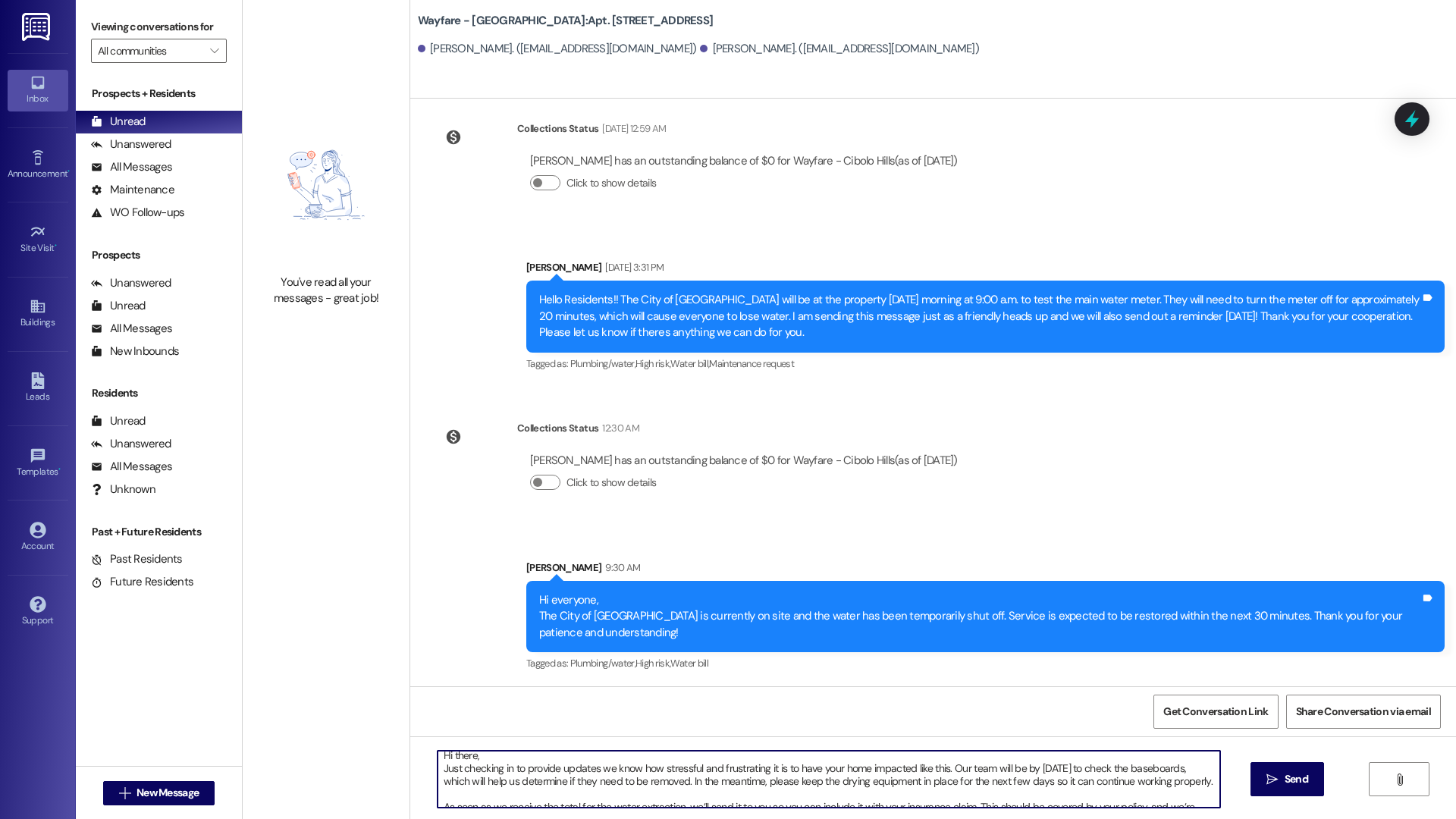 click on "Hi there,
Just checking in to provide updates we know how stressful and frustrating it is to have your home impacted like this. Our team will be by today to check the baseboards, which will help us determine if they need to be removed. In the meantime, please keep the drying equipment in place for the next few days so it can continue working properly.
As soon as we receive the total for the water extraction, we’ll send it to you so you can include it with your insurance claim. This should be covered by your policy, and we’re here to support you however we can through this process. Please don’t hesitate to reach out if you need anything at all." at bounding box center [829, 779] 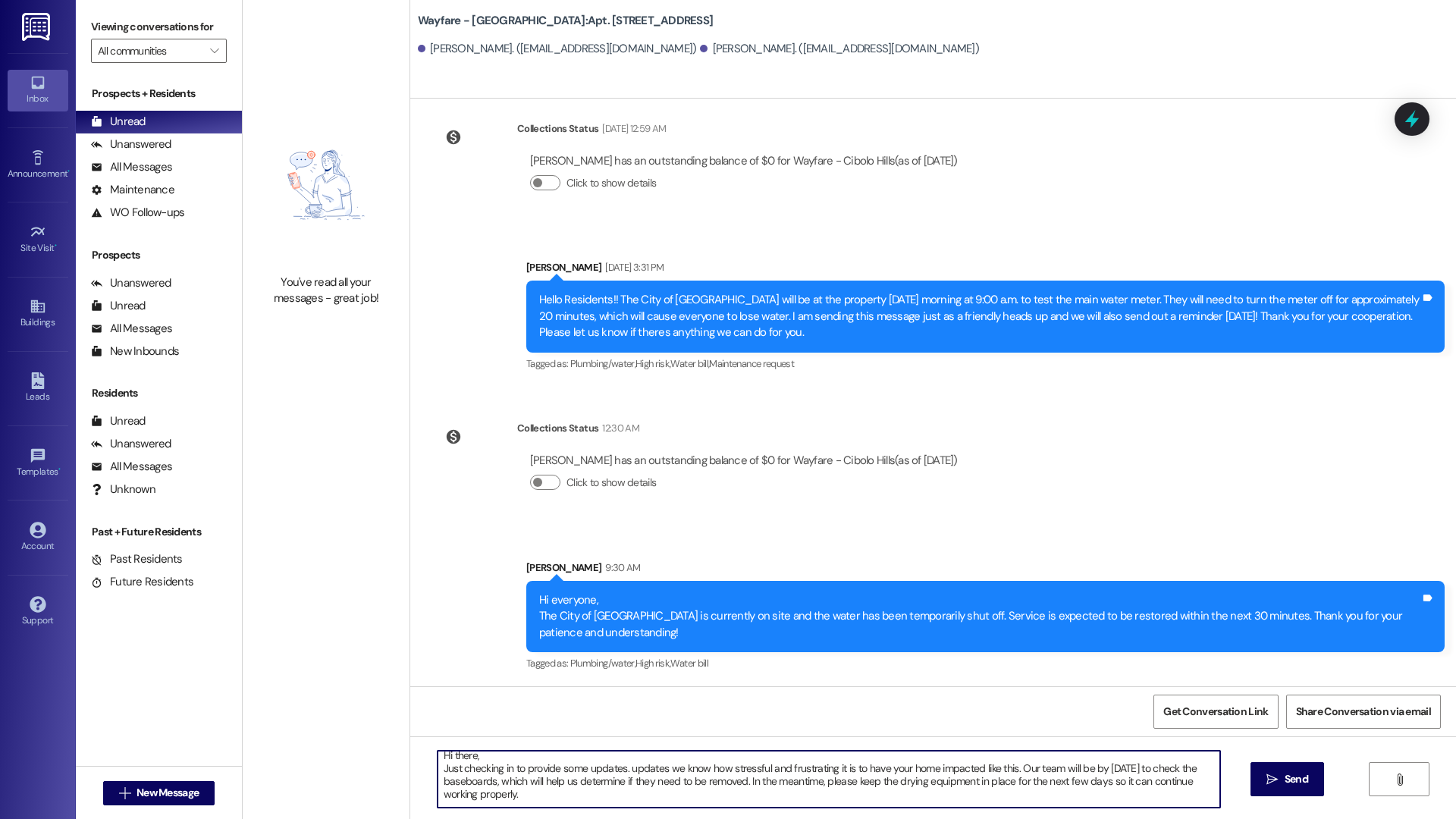 drag, startPoint x: 723, startPoint y: 768, endPoint x: 620, endPoint y: 768, distance: 103 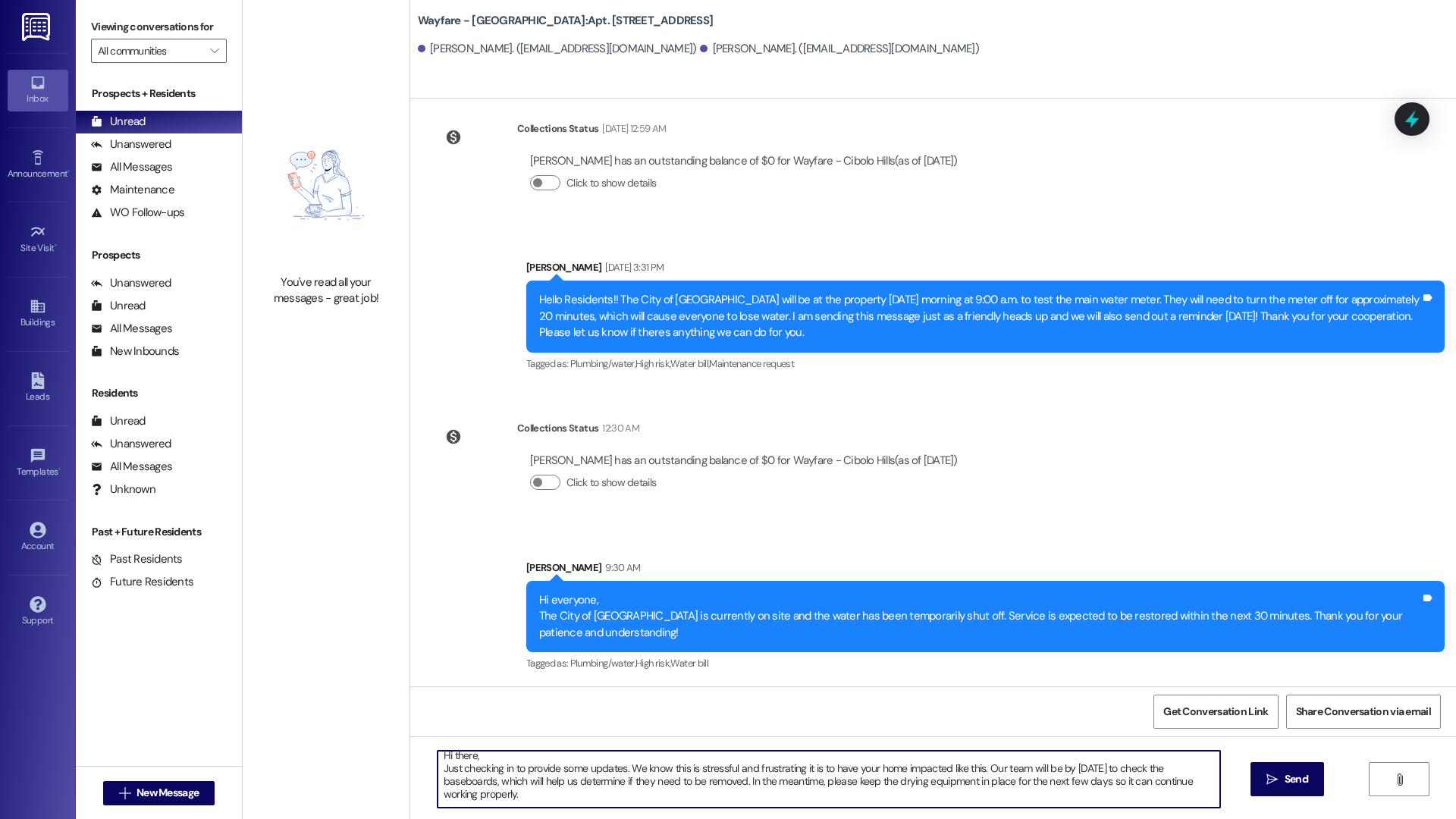 drag, startPoint x: 814, startPoint y: 768, endPoint x: 795, endPoint y: 767, distance: 19.026298 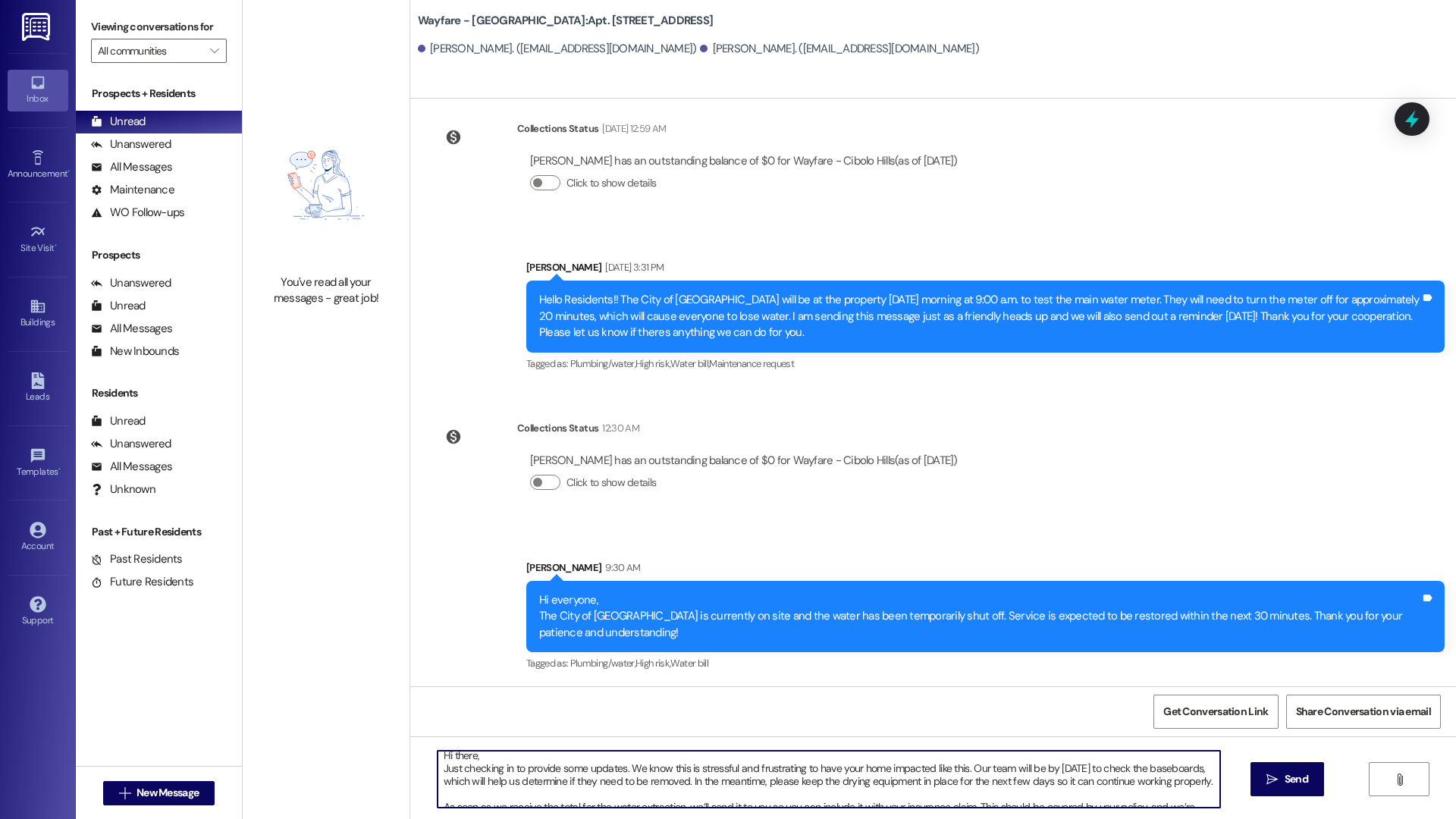 drag, startPoint x: 1003, startPoint y: 770, endPoint x: 965, endPoint y: 774, distance: 38.209946 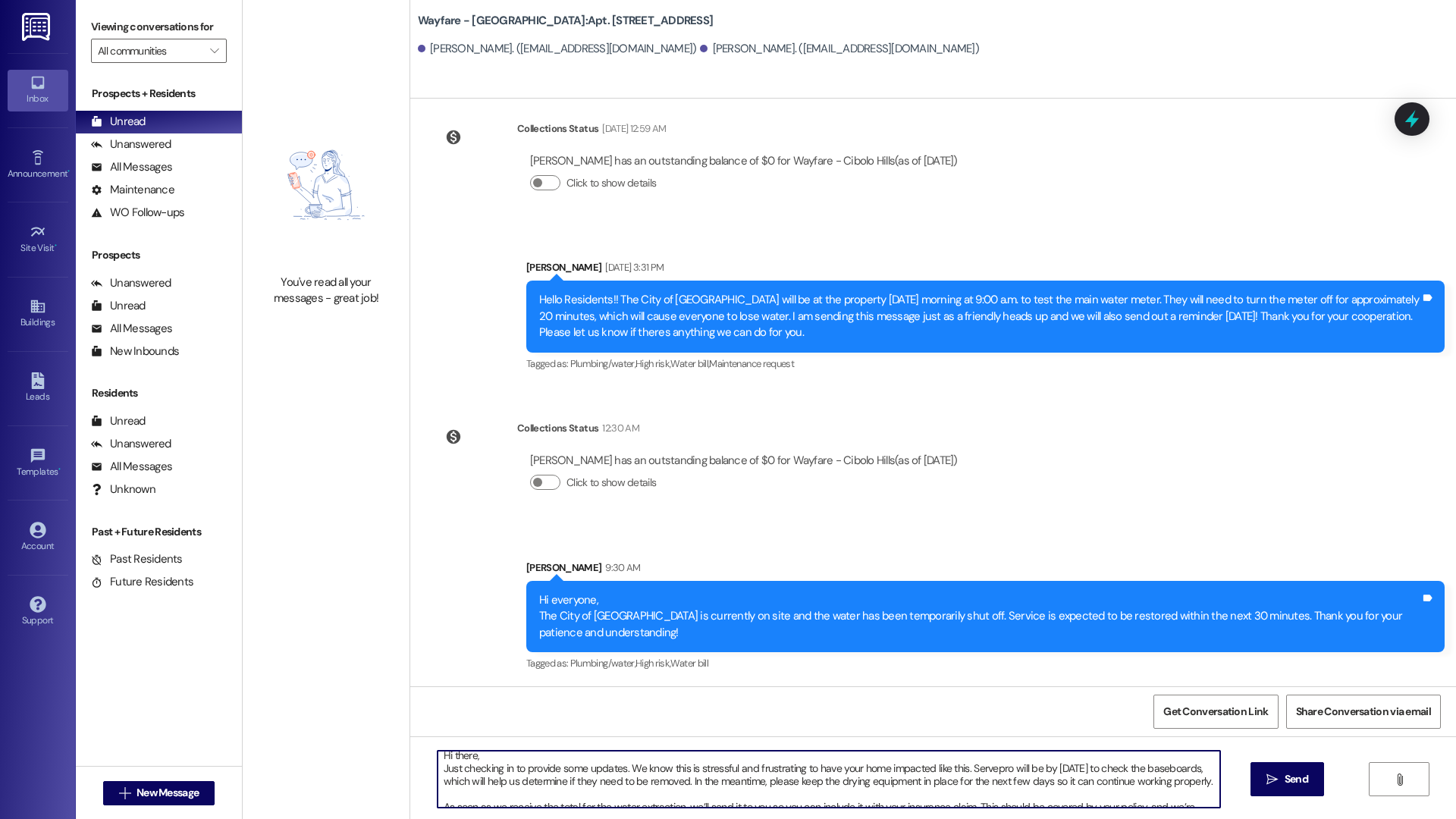 click on "Hi there,
Just checking in to provide some updates. We know this is stressful and frustrating to have your home impacted like this. Servepro will be by today to check the baseboards, which will help us determine if they need to be removed. In the meantime, please keep the drying equipment in place for the next few days so it can continue working properly.
As soon as we receive the total for the water extraction, we’ll send it to you so you can include it with your insurance claim. This should be covered by your policy, and we’re here to support you however we can through this process. Please don’t hesitate to reach out if you need anything at all." at bounding box center (829, 779) 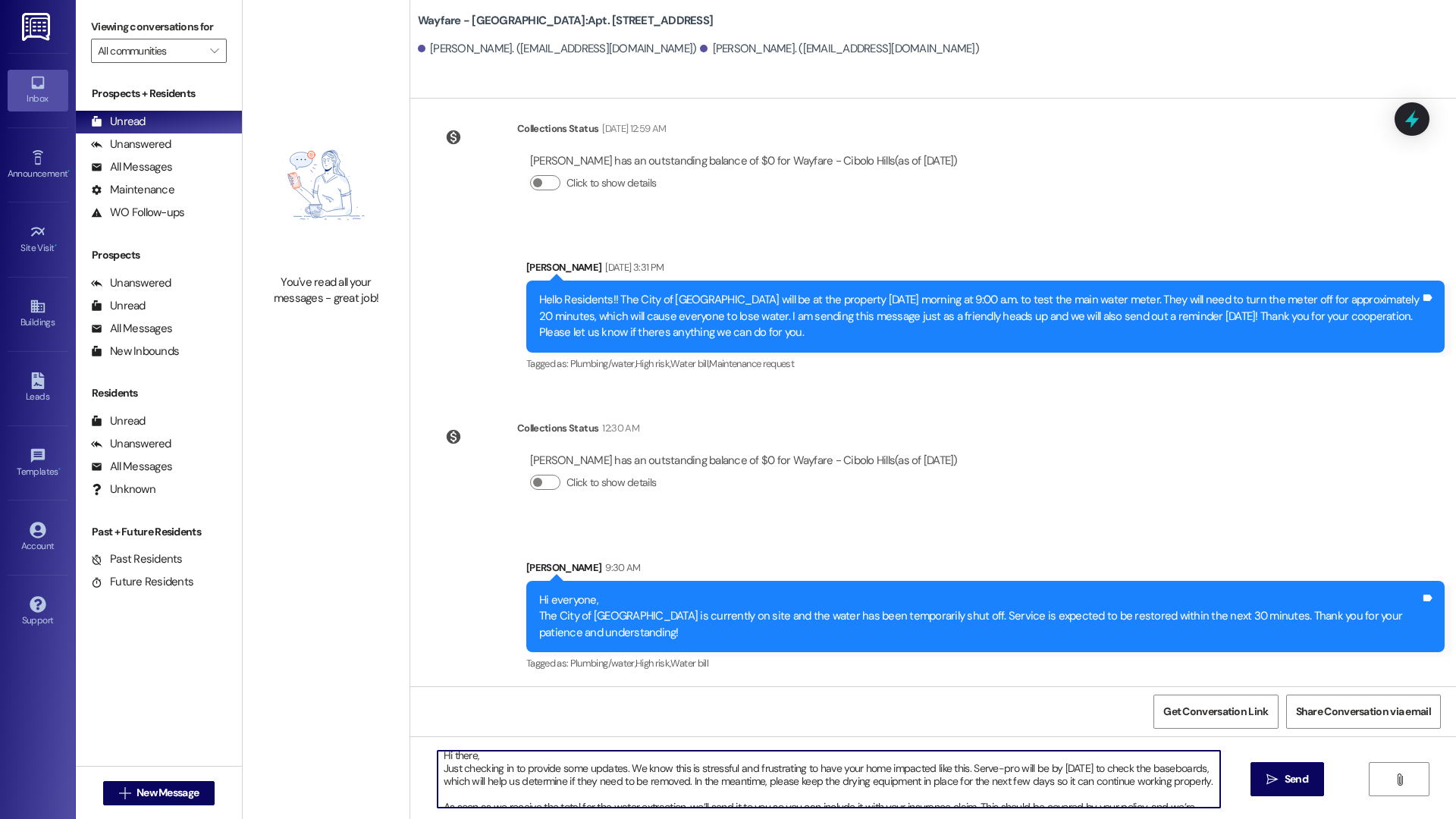 click on "Hi there,
Just checking in to provide some updates. We know this is stressful and frustrating to have your home impacted like this. Serve-pro will be by today to check the baseboards, which will help us determine if they need to be removed. In the meantime, please keep the drying equipment in place for the next few days so it can continue working properly.
As soon as we receive the total for the water extraction, we’ll send it to you so you can include it with your insurance claim. This should be covered by your policy, and we’re here to support you however we can through this process. Please don’t hesitate to reach out if you need anything at all." at bounding box center [829, 779] 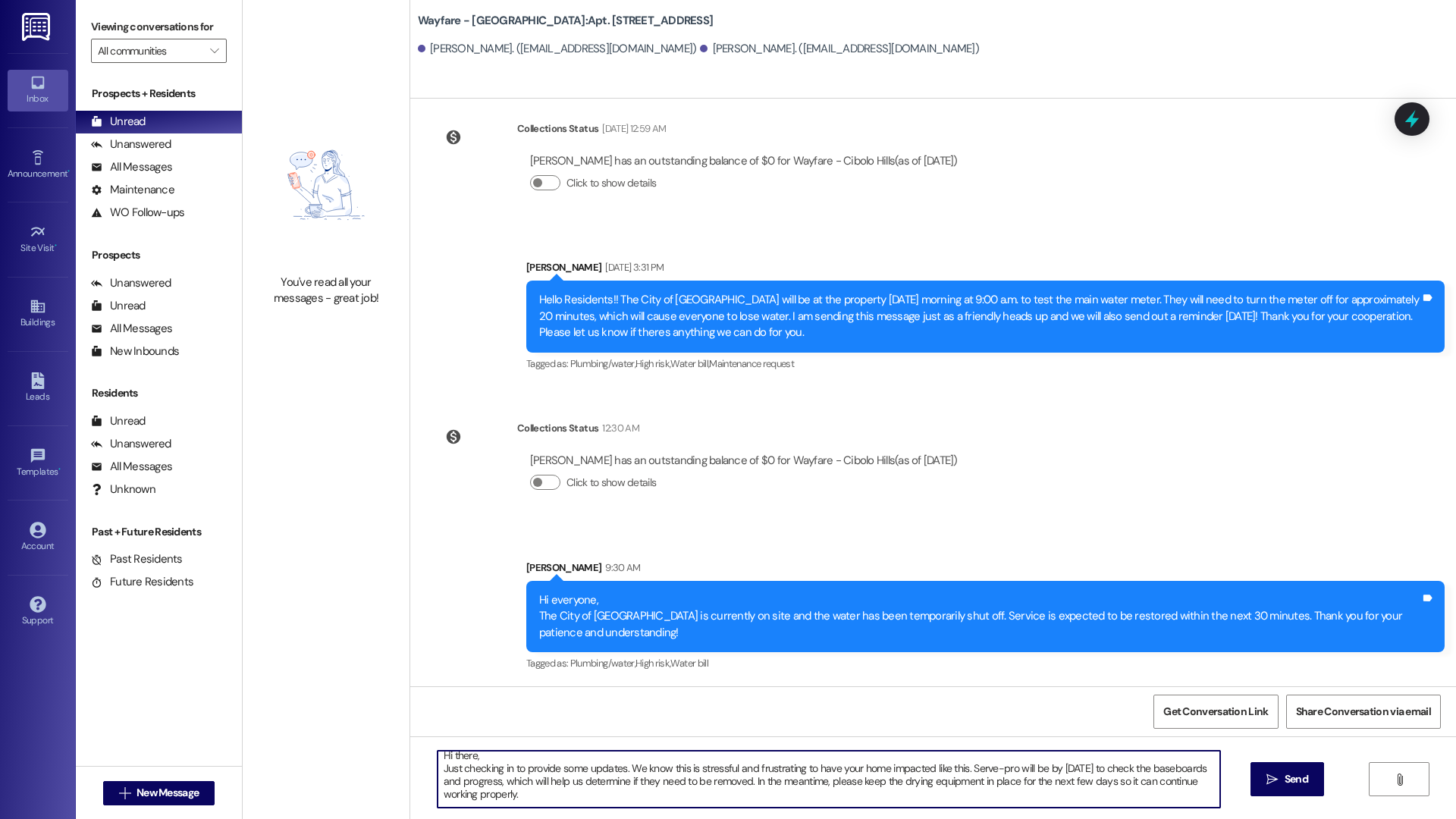 click on "Hi there,
Just checking in to provide some updates. We know this is stressful and frustrating to have your home impacted like this. Serve-pro will be by today to check the baseboards and progress, which will help us determine if they need to be removed. In the meantime, please keep the drying equipment in place for the next few days so it can continue working properly.
As soon as we receive the total for the water extraction, we’ll send it to you so you can include it with your insurance claim. This should be covered by your policy, and we’re here to support you however we can through this process. Please don’t hesitate to reach out if you need anything at all." at bounding box center (829, 779) 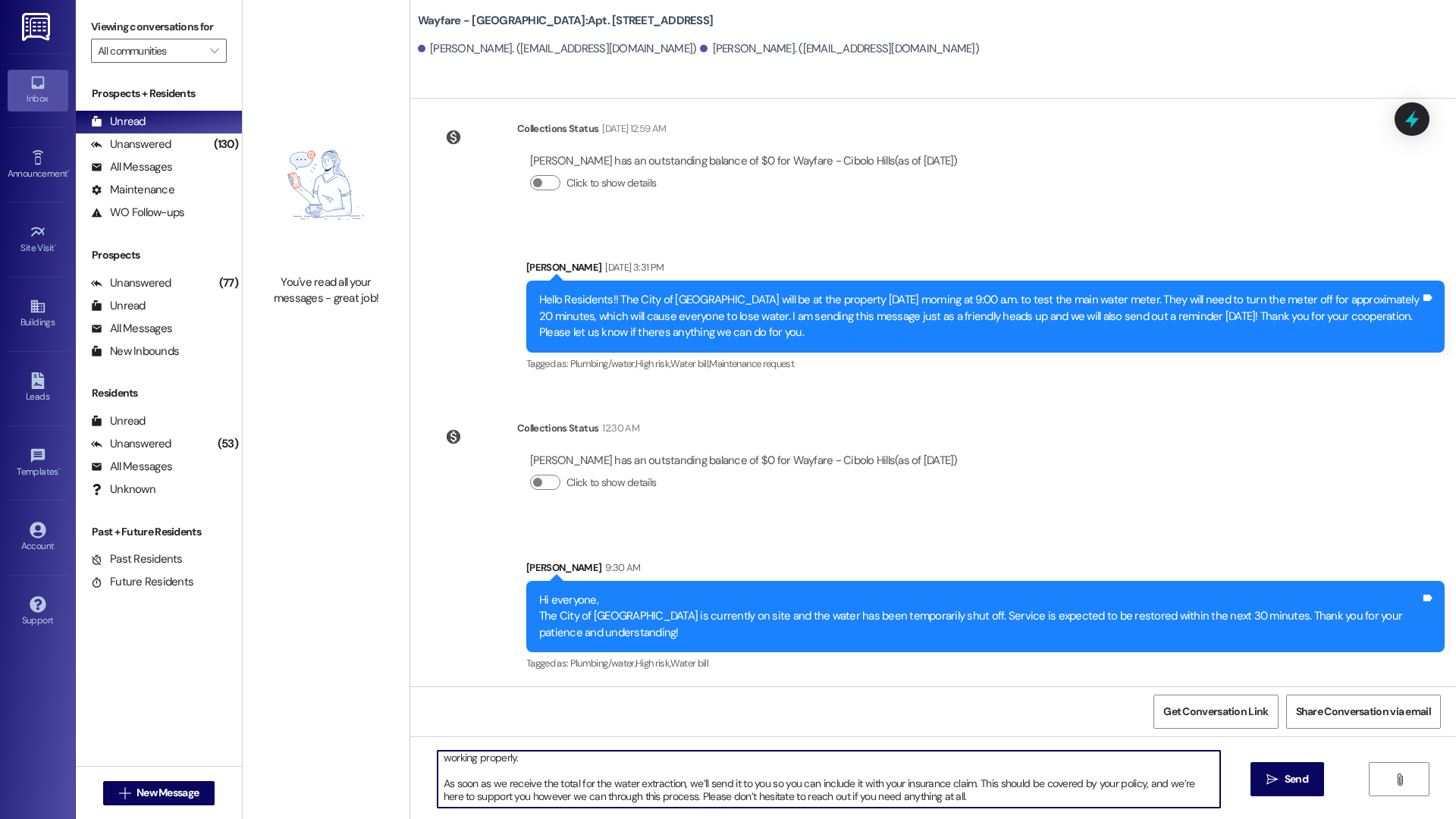 scroll, scrollTop: 68, scrollLeft: 0, axis: vertical 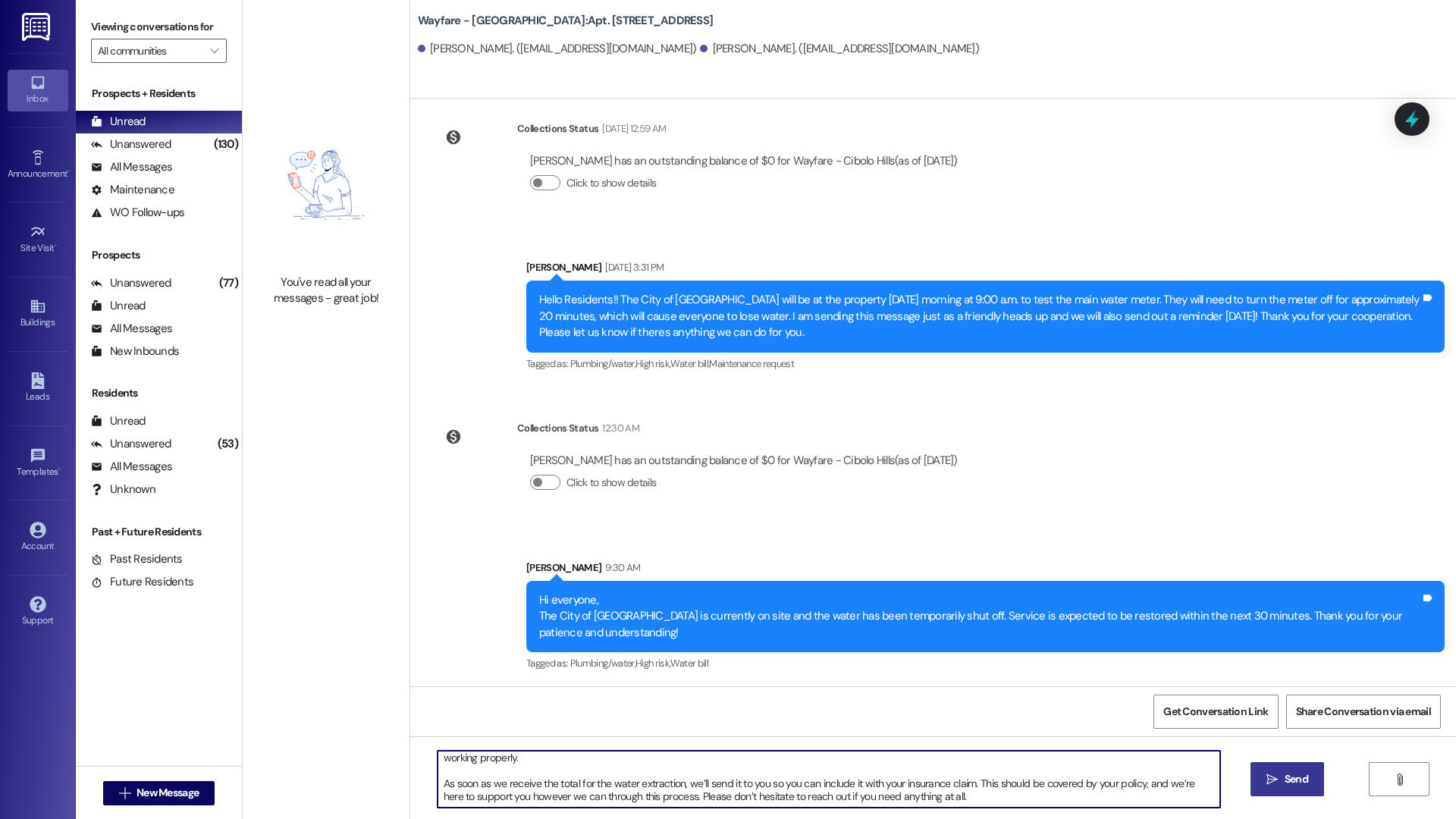type on "Hi there,
Just checking in to provide some updates. We know this is stressful and frustrating to have your home impacted like this. Serve-pro will be by today to check the baseboards and progress, which will help us determine if they need to be removed. In the meantime, please keep the drying equipment in place for the next few days so it can continue working properly.
As soon as we receive the total for the water extraction, we’ll send it to you so you can include it with your insurance claim. This should be covered by your policy, and we’re here to support you however we can through this process. Please don’t hesitate to reach out if you need anything at all." 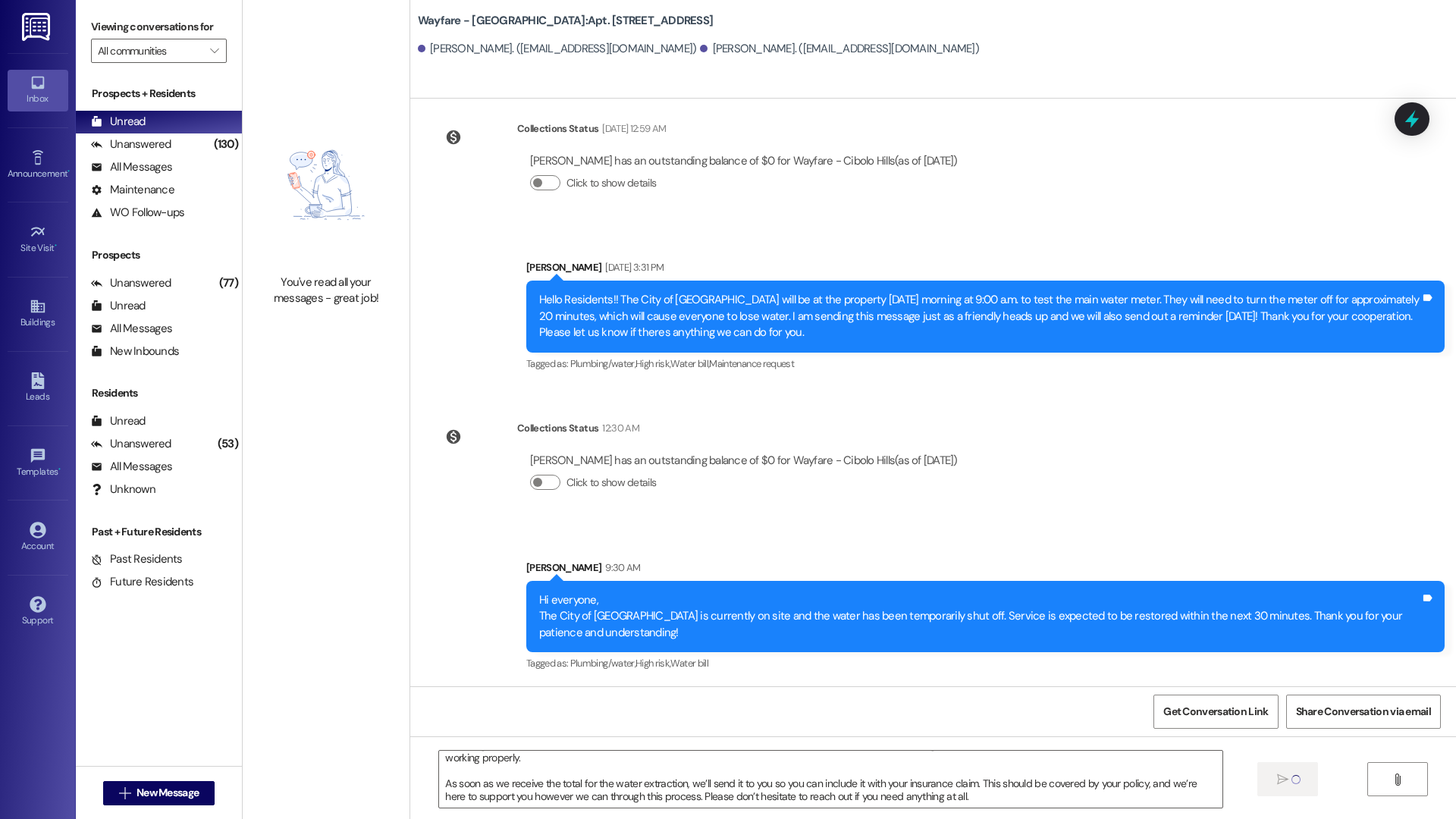 type 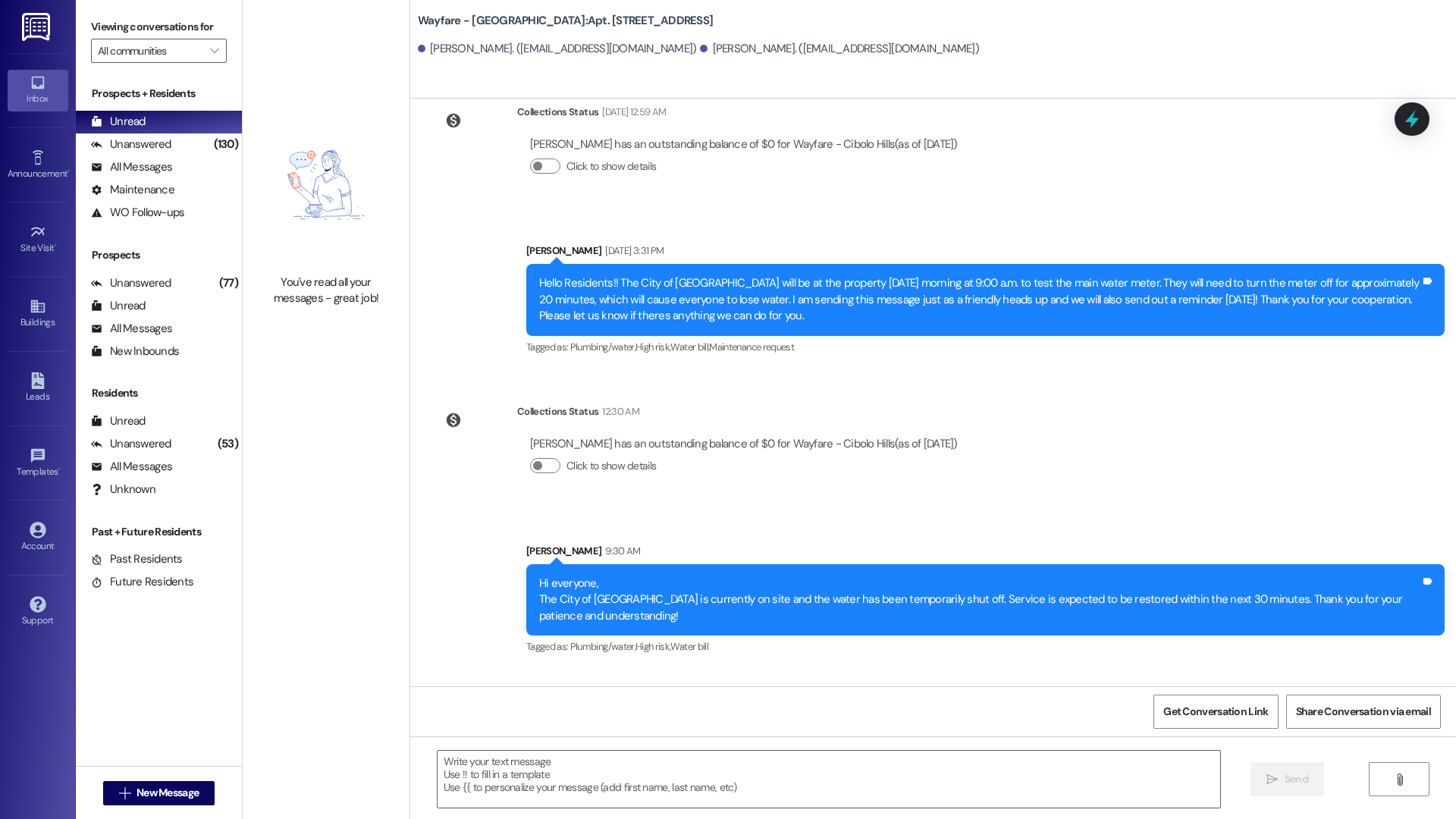 scroll, scrollTop: 0, scrollLeft: 0, axis: both 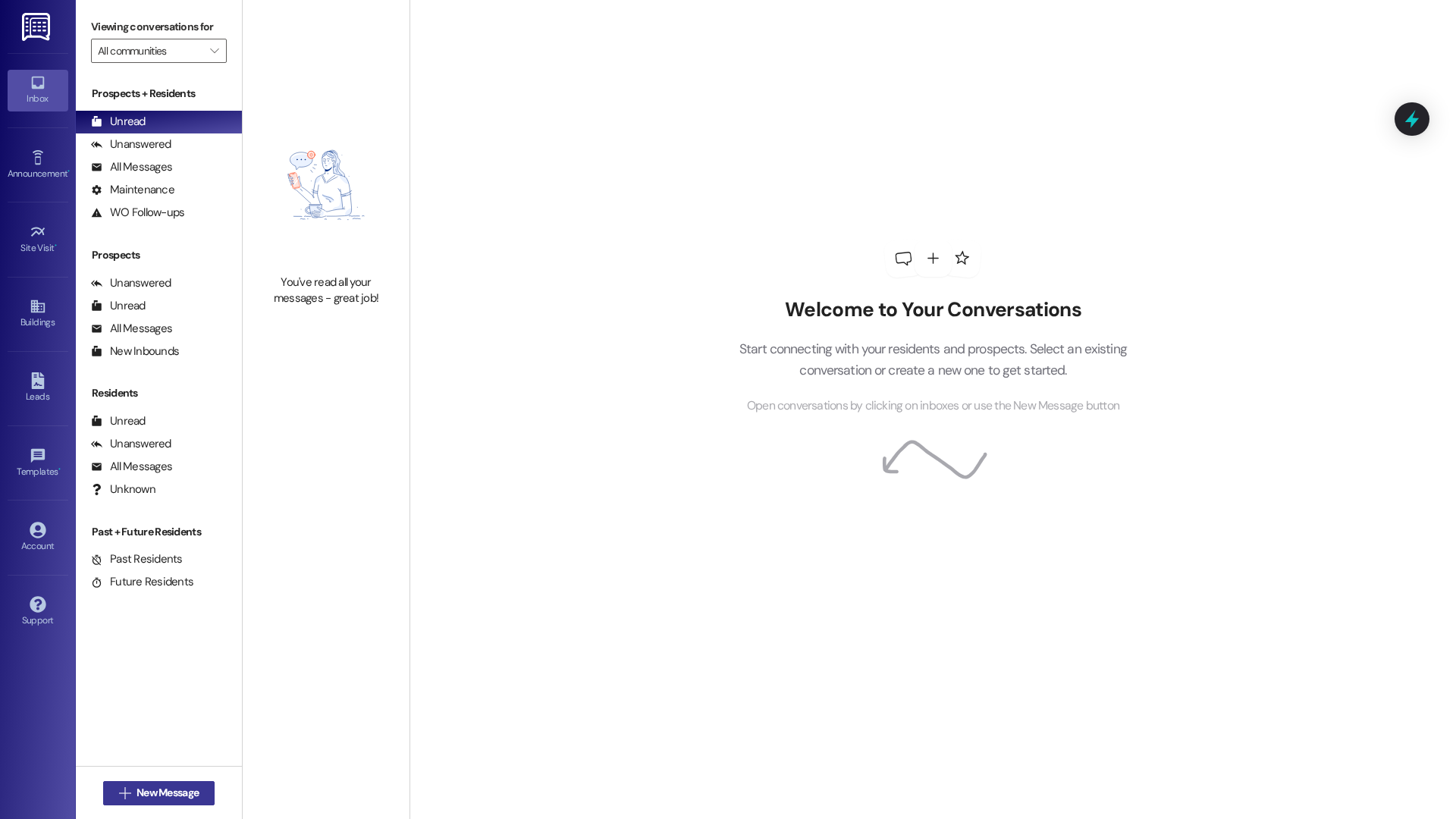 click on " New Message" at bounding box center (159, 793) 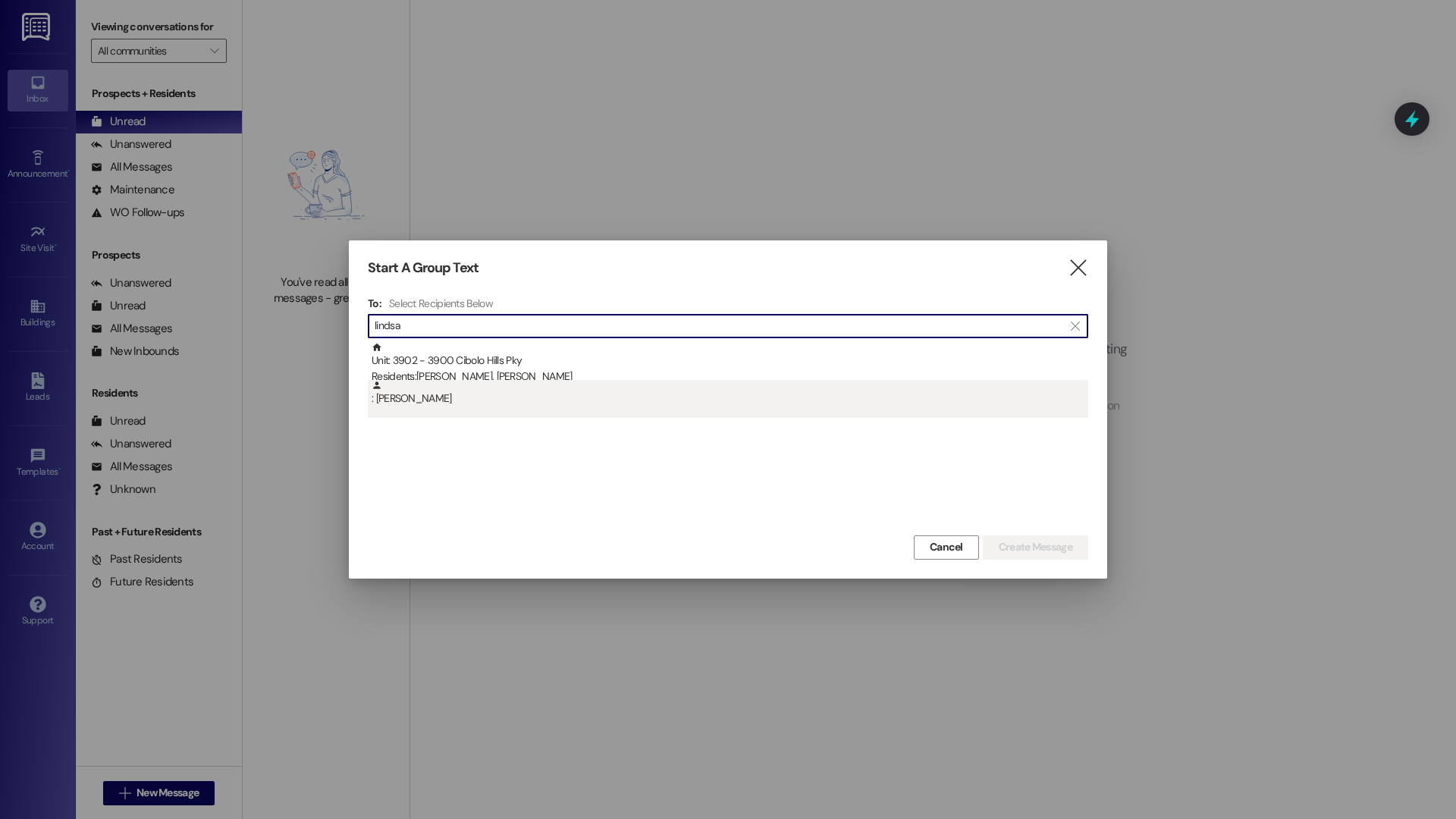 click on ": Darryl Lindsay" at bounding box center (728, 399) 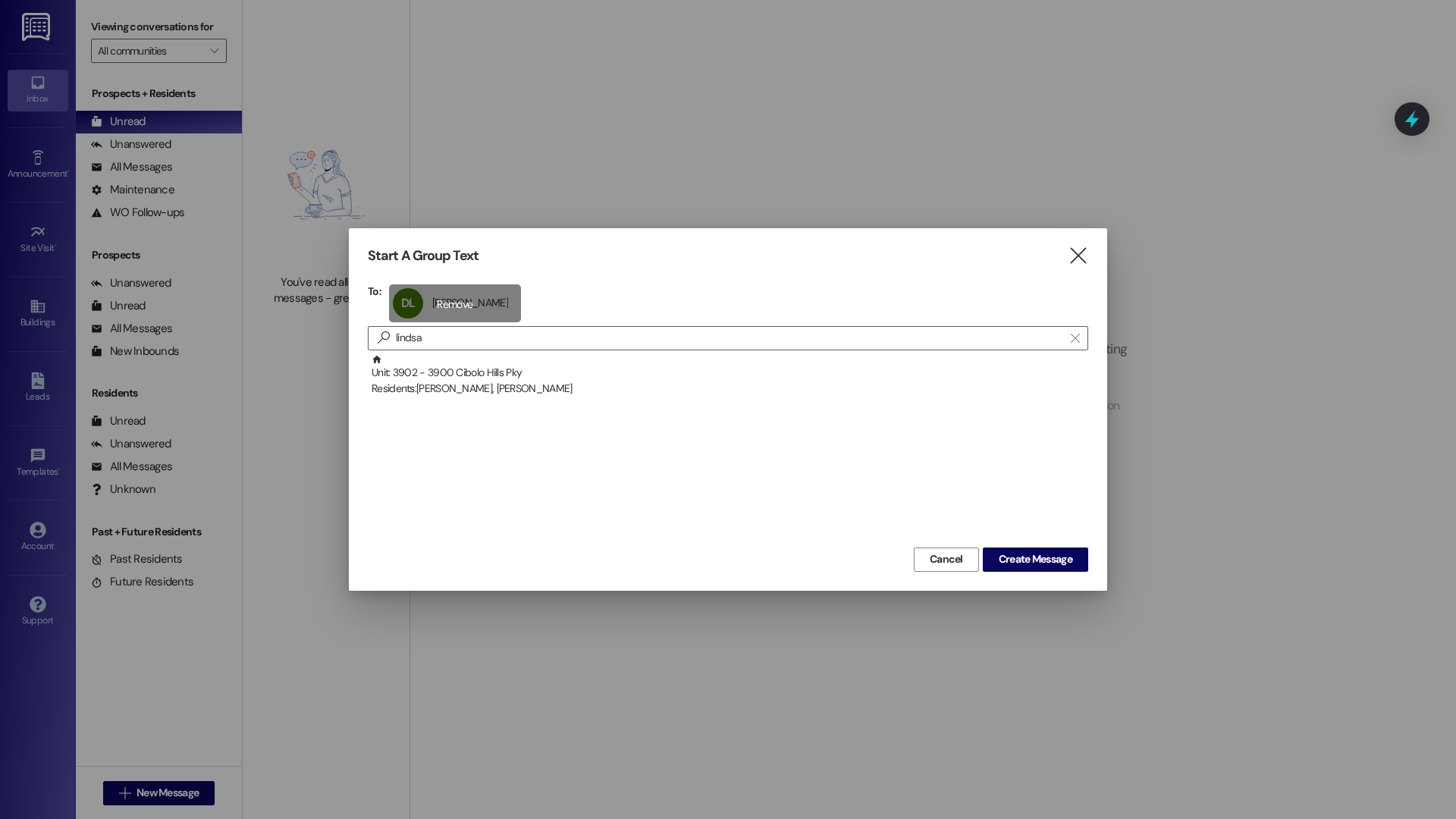 click on "DL  Darryl Lindsay  Darryl Lindsay click to remove" at bounding box center [455, 303] 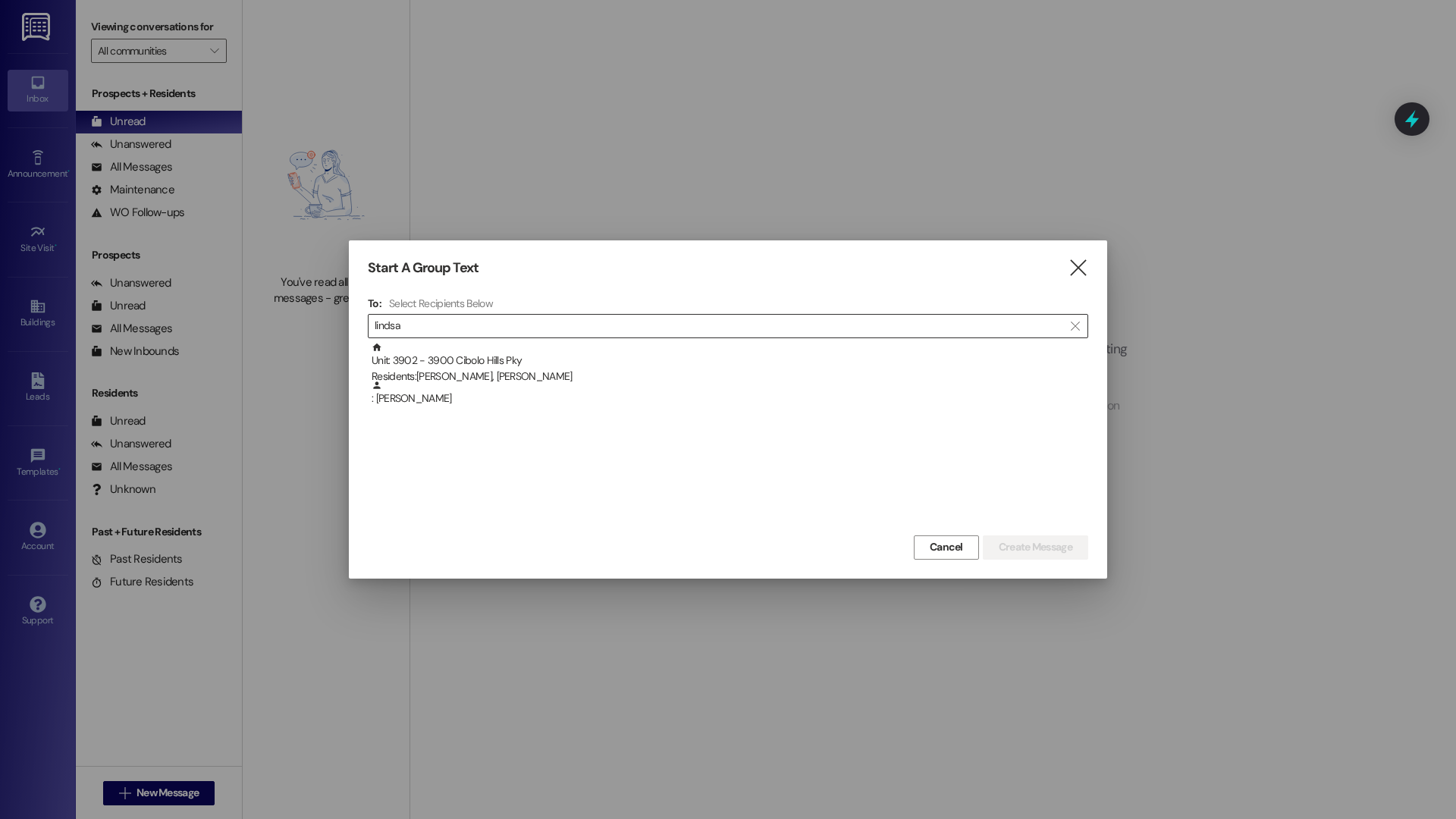 click on "lindsa" at bounding box center (719, 326) 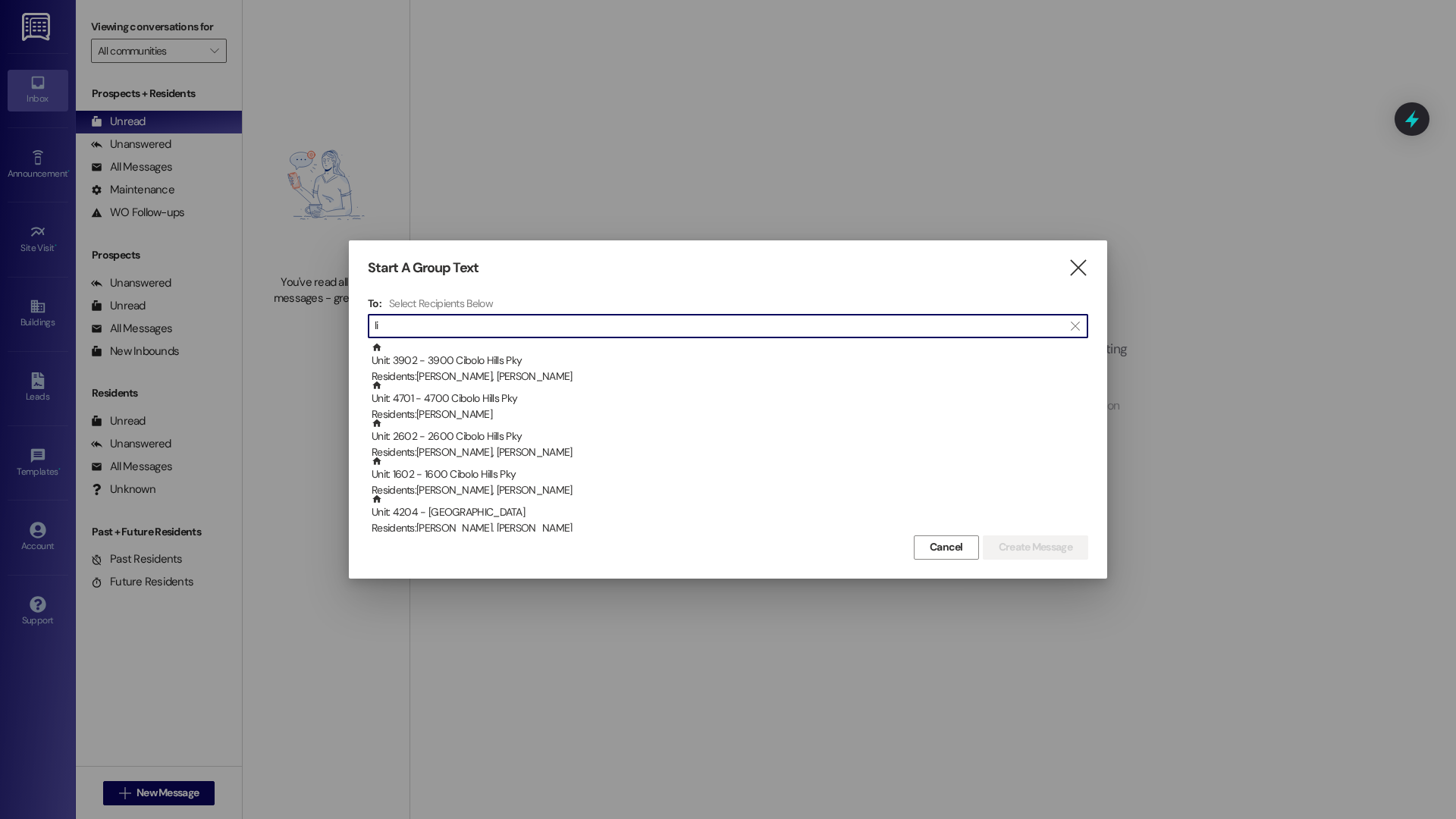 type on "l" 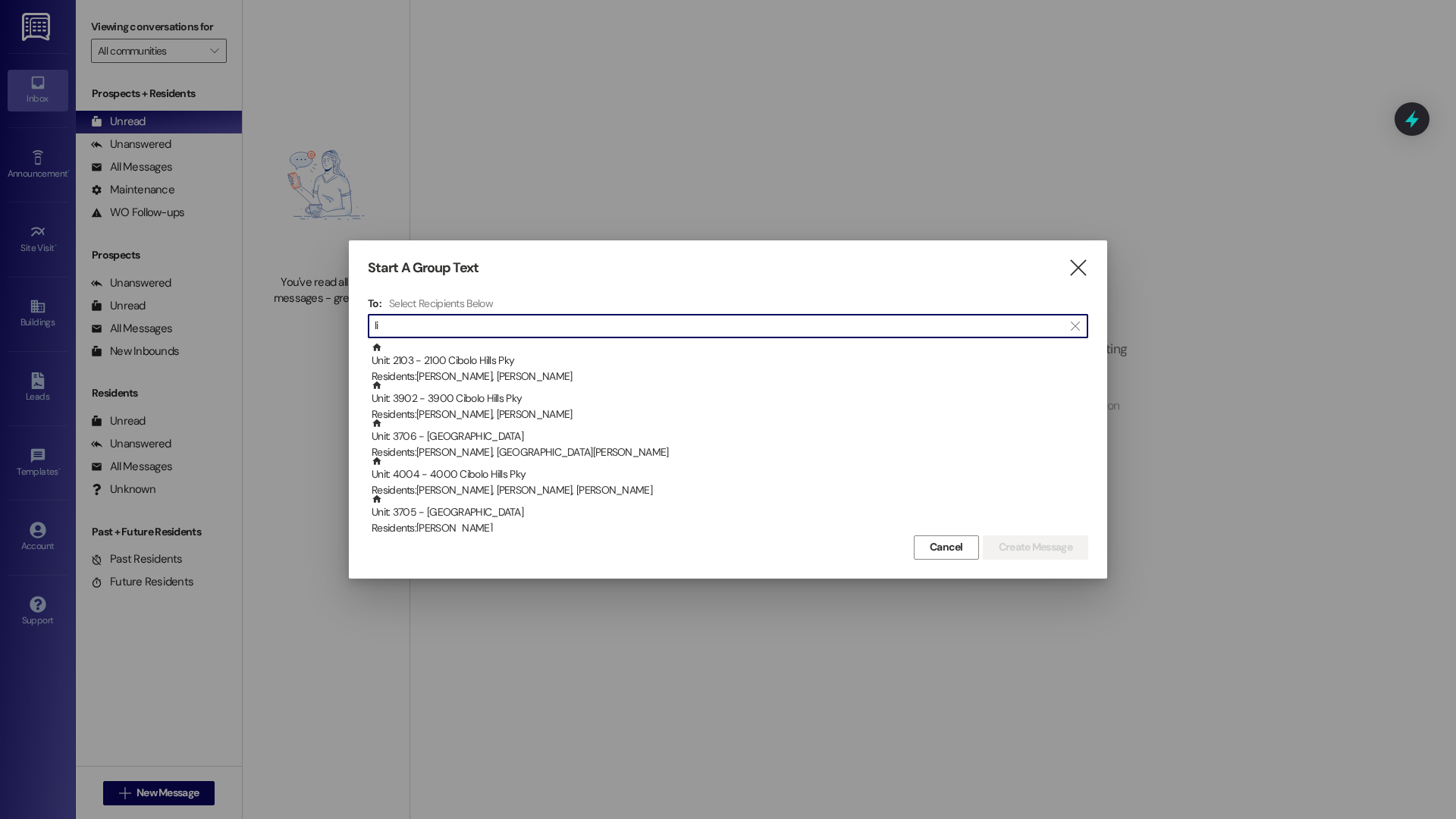 type on "l" 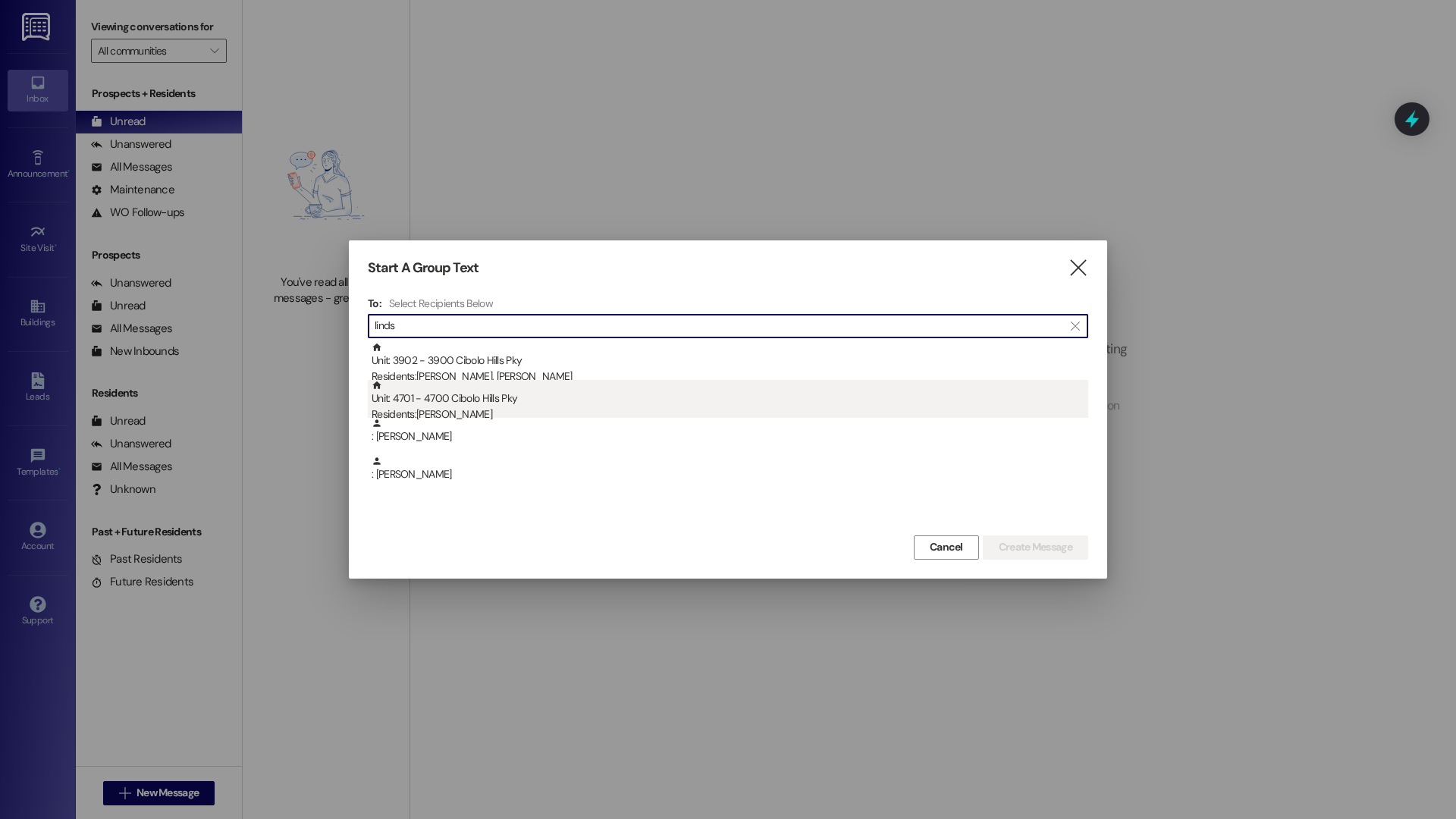 type on "linds" 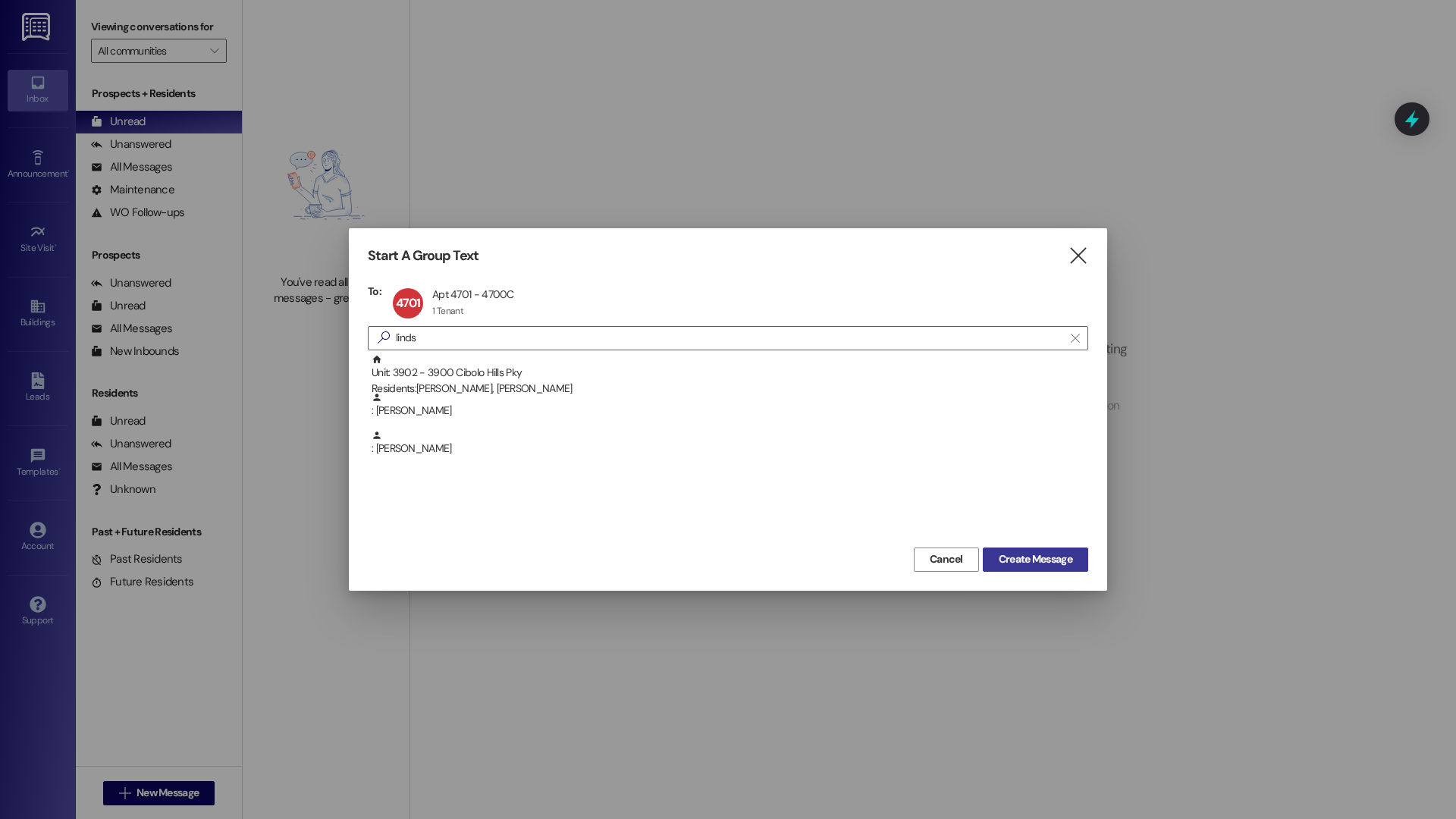 click on "Create Message" at bounding box center (1035, 559) 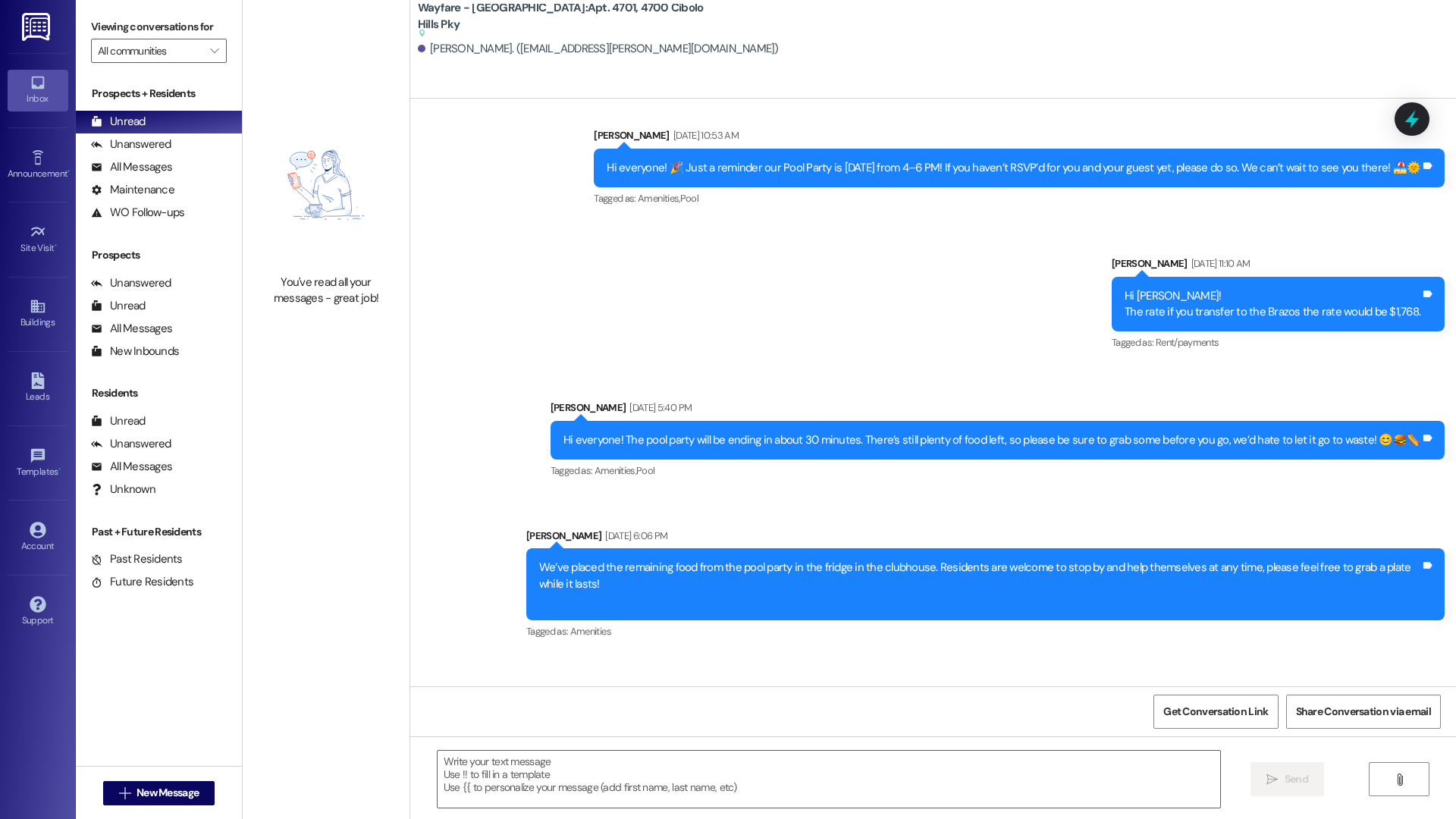 scroll, scrollTop: 25450, scrollLeft: 0, axis: vertical 